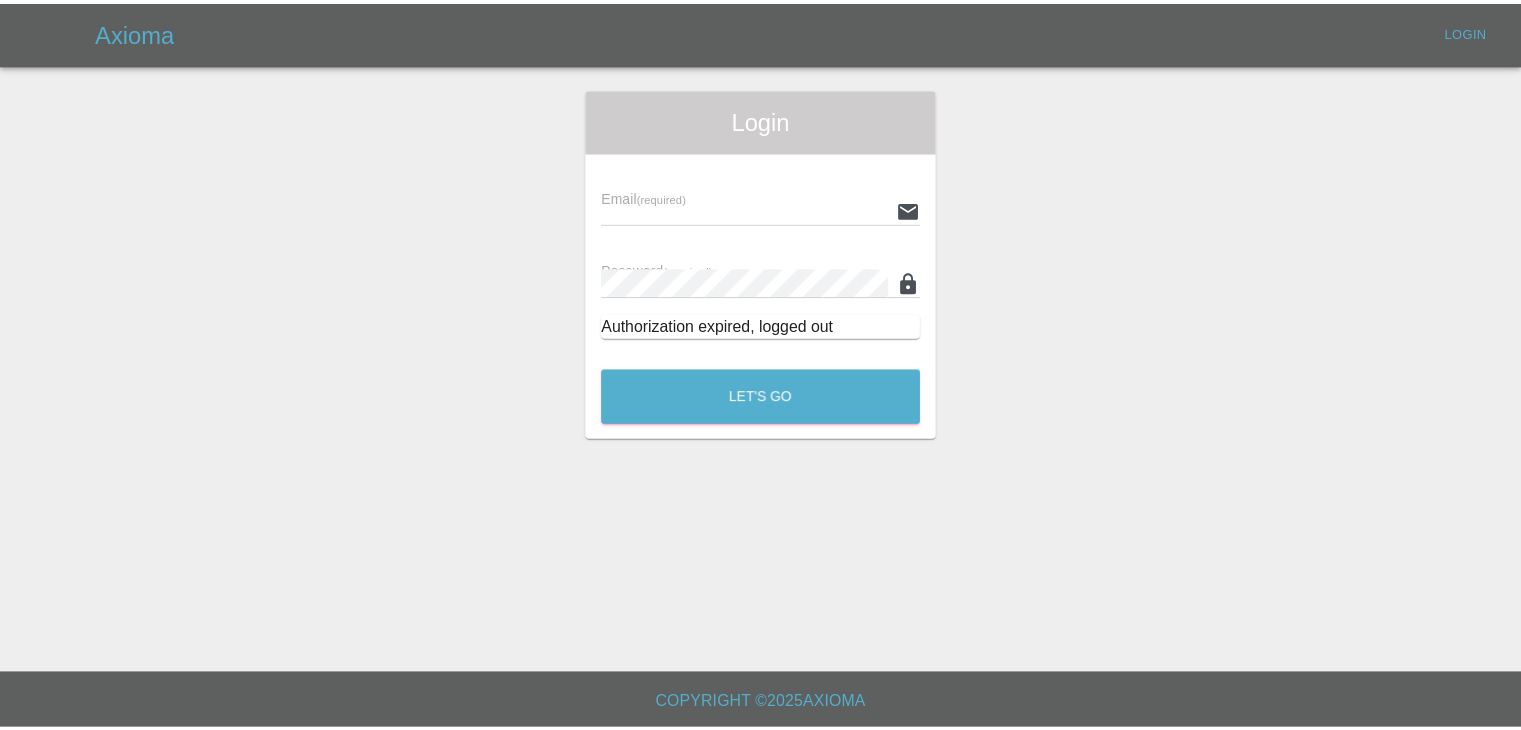 scroll, scrollTop: 0, scrollLeft: 0, axis: both 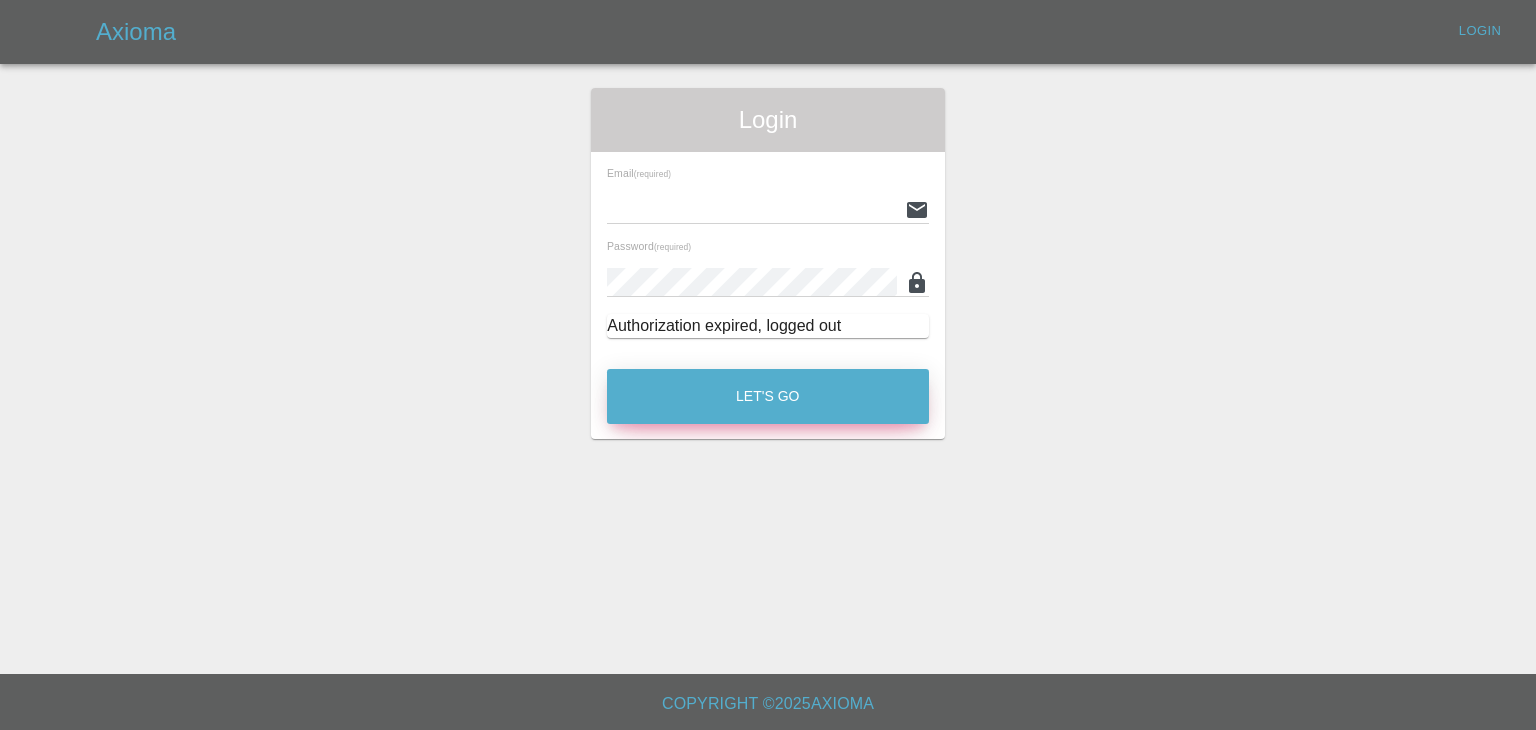 type on "[EMAIL]" 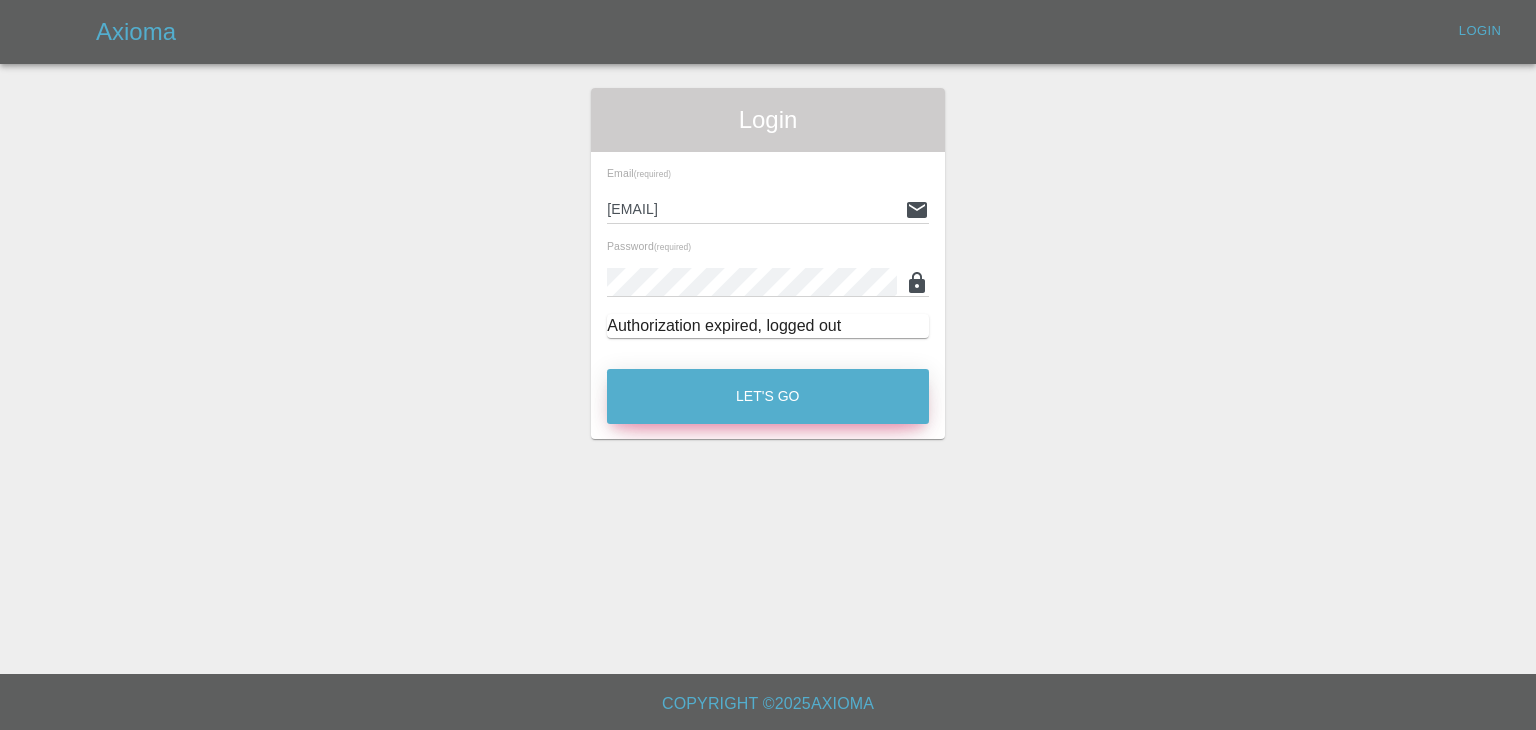 click on "Let's Go" at bounding box center (768, 396) 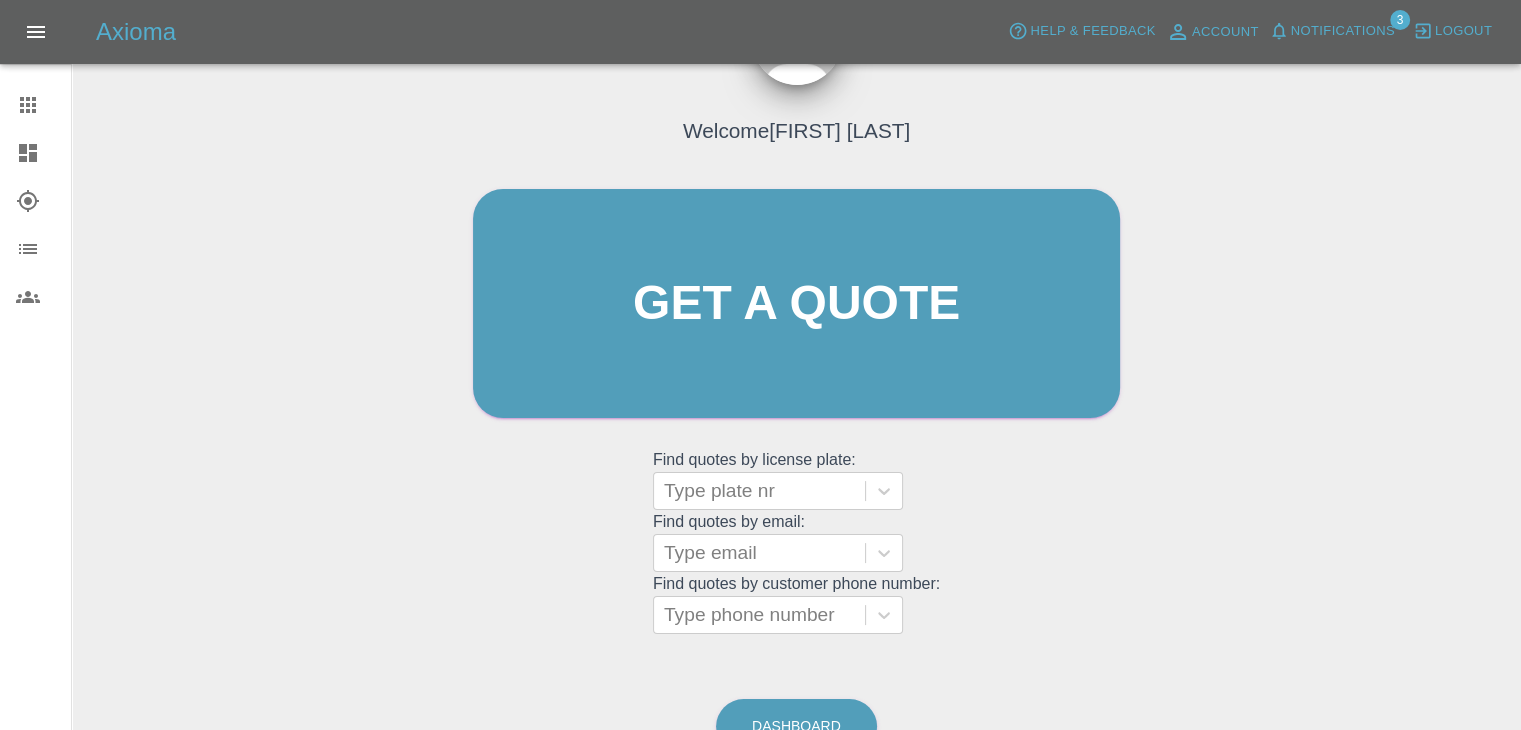 scroll, scrollTop: 207, scrollLeft: 0, axis: vertical 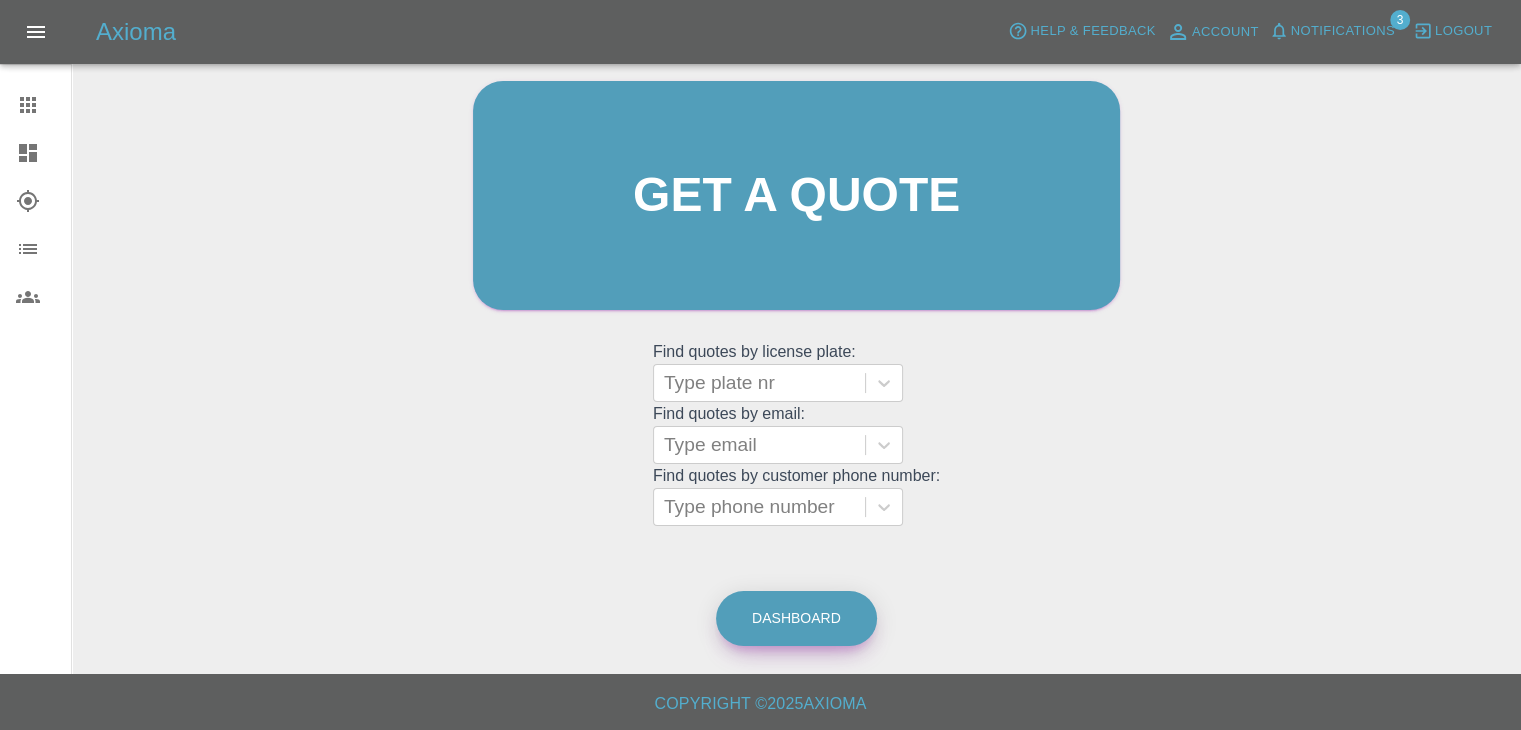click on "Dashboard" at bounding box center [796, 618] 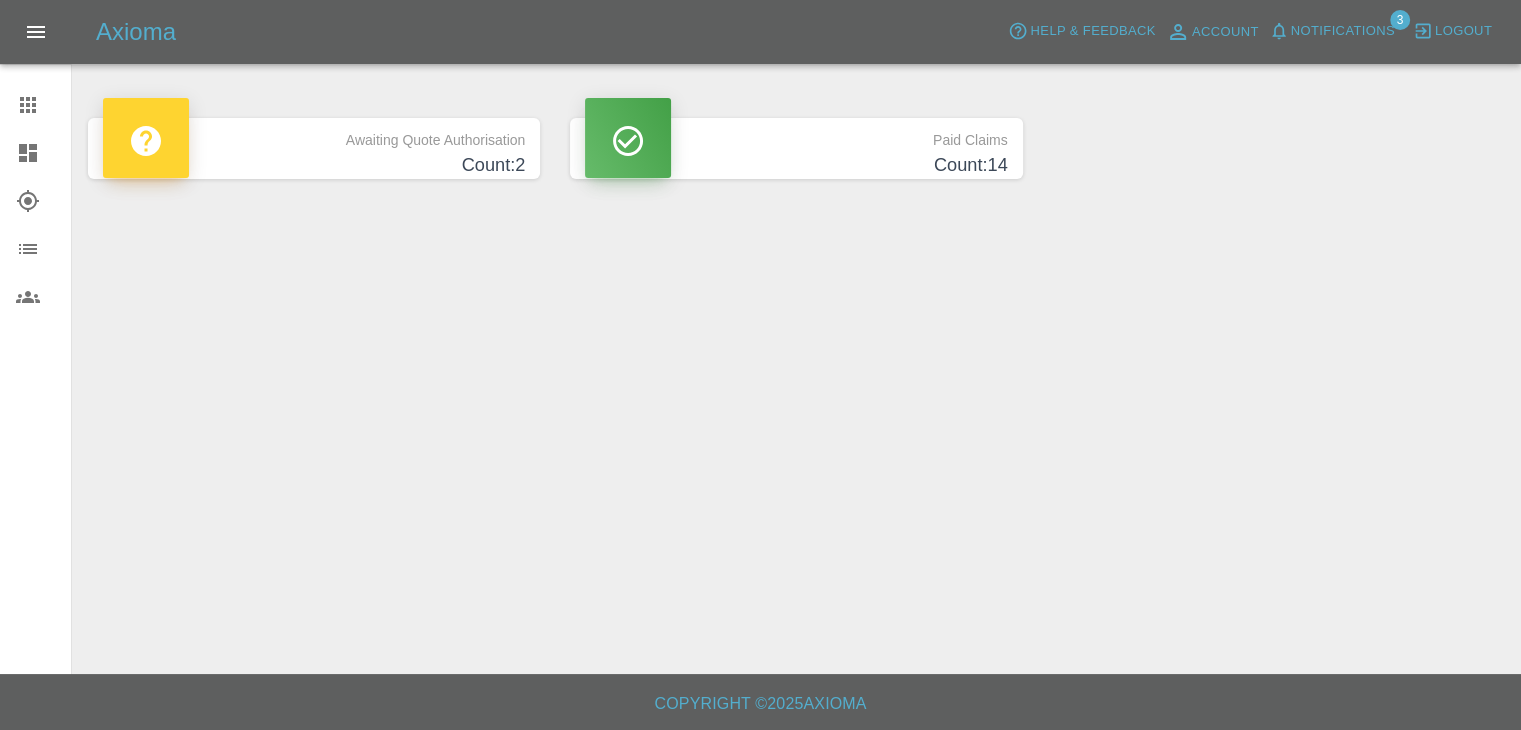 scroll, scrollTop: 0, scrollLeft: 0, axis: both 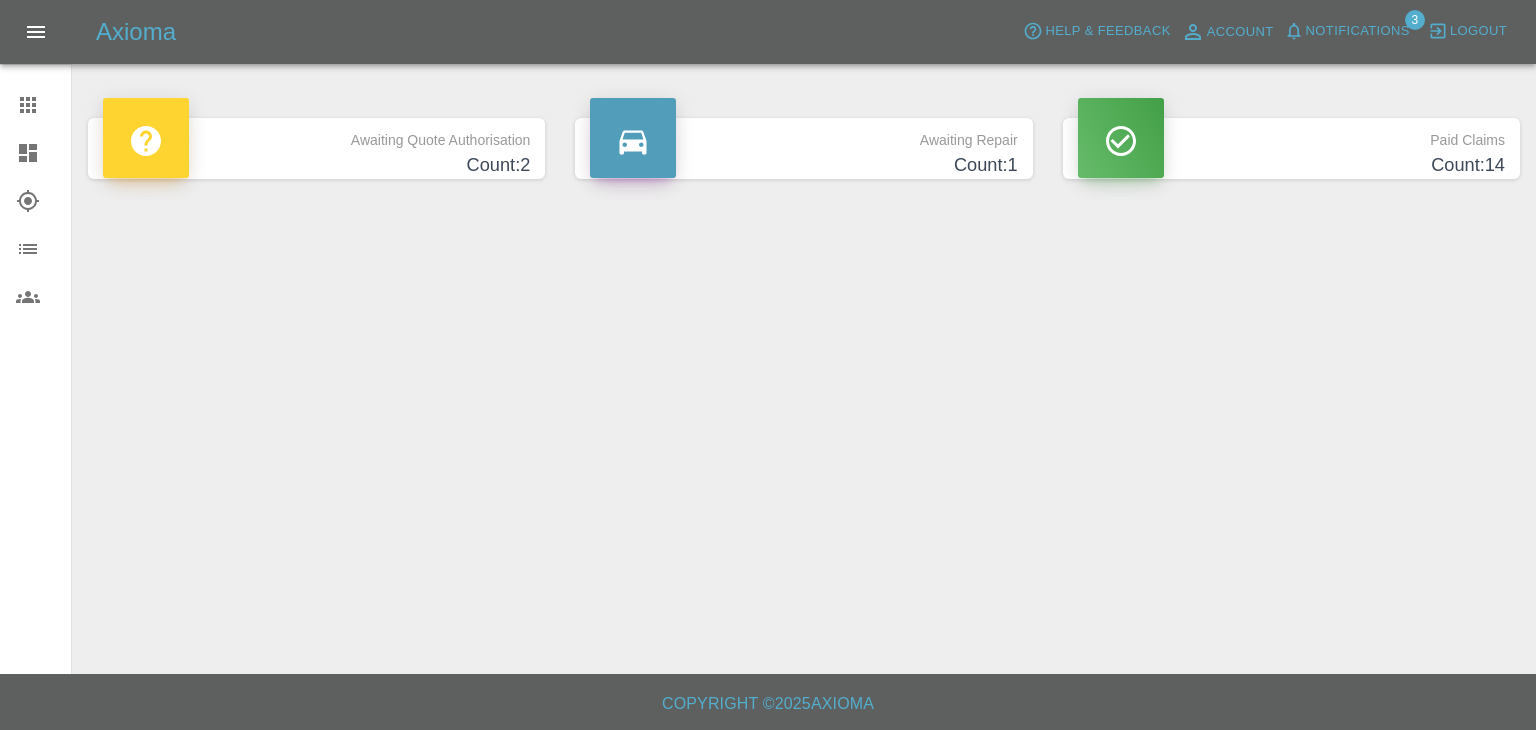 click on "Count:  2" at bounding box center (316, 165) 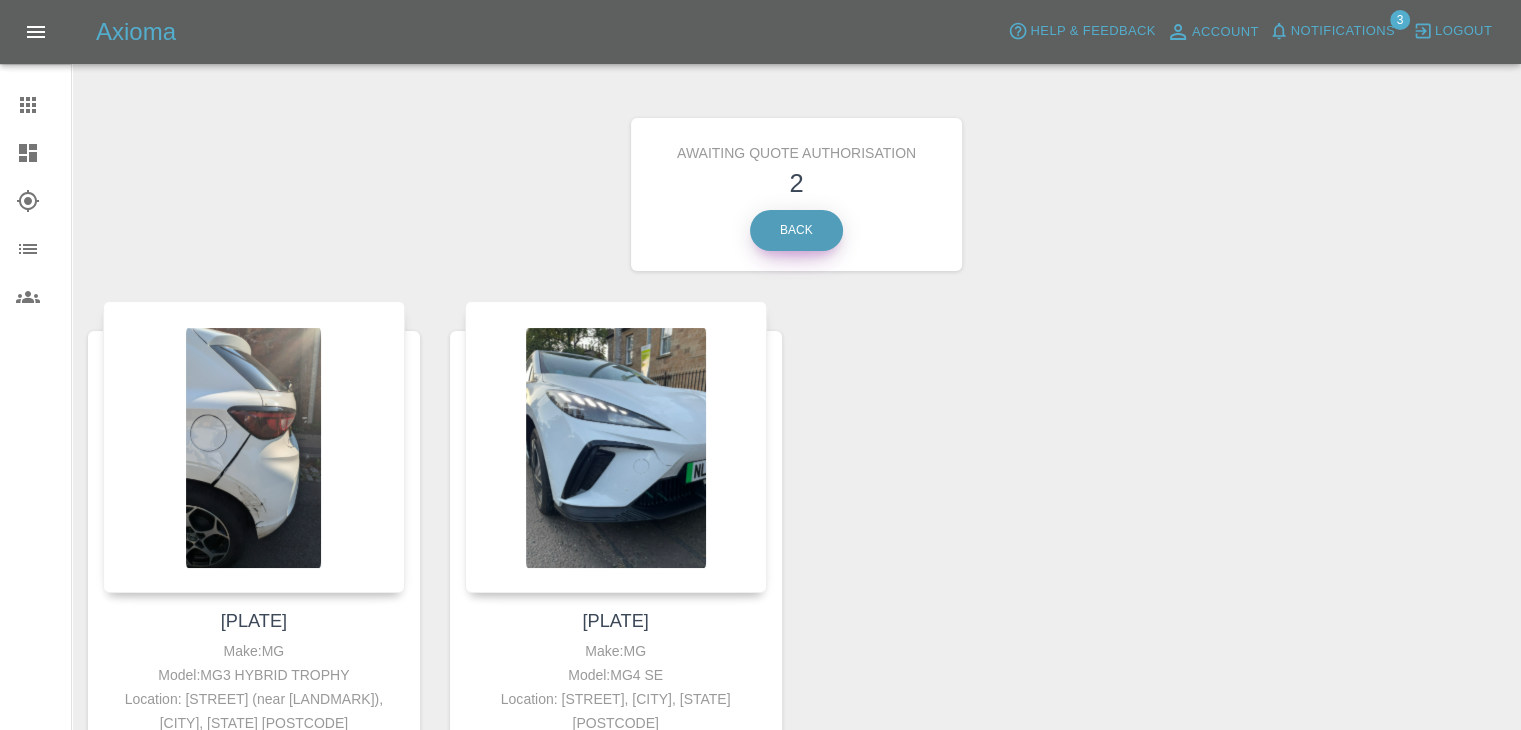 click on "Back" at bounding box center [796, 230] 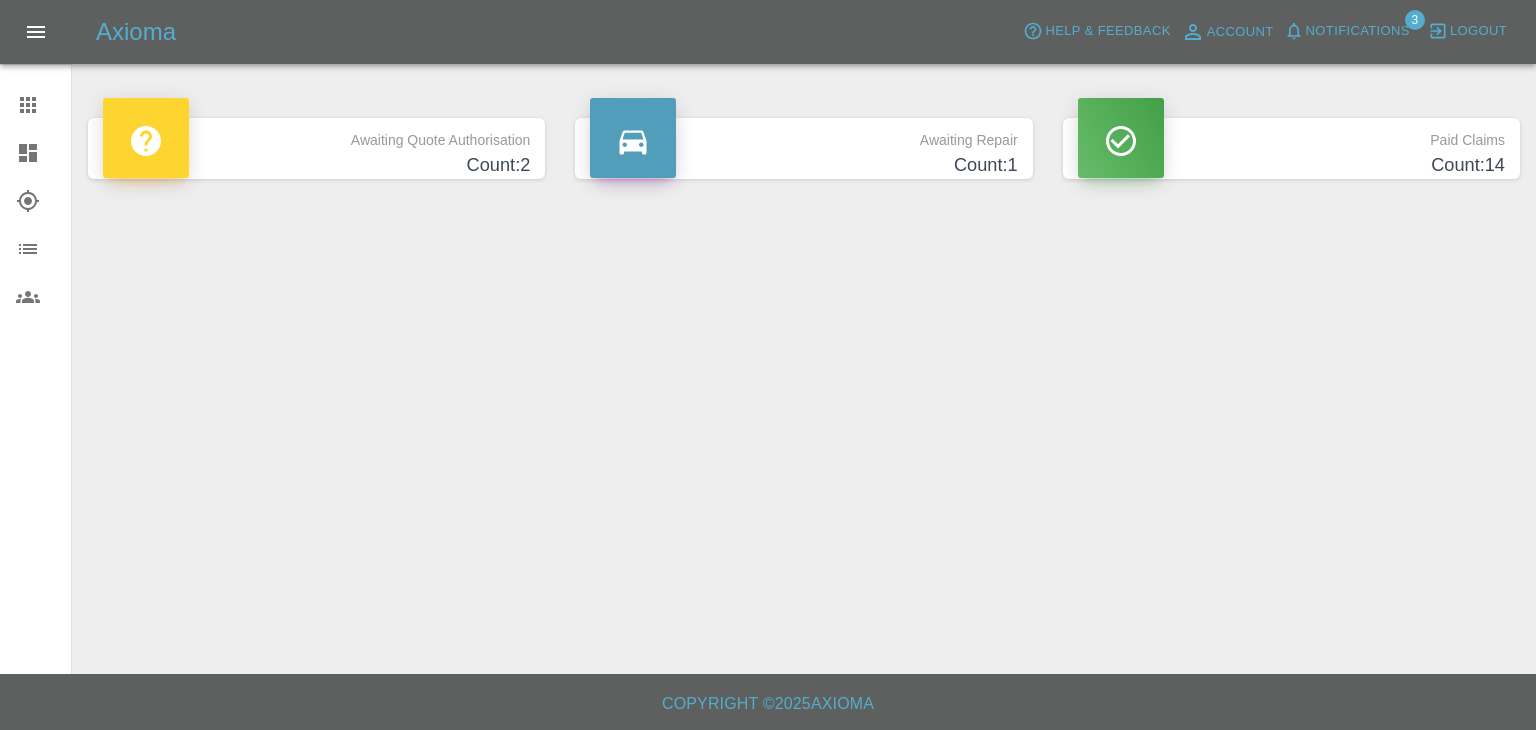 click on "Count:  1" at bounding box center (803, 165) 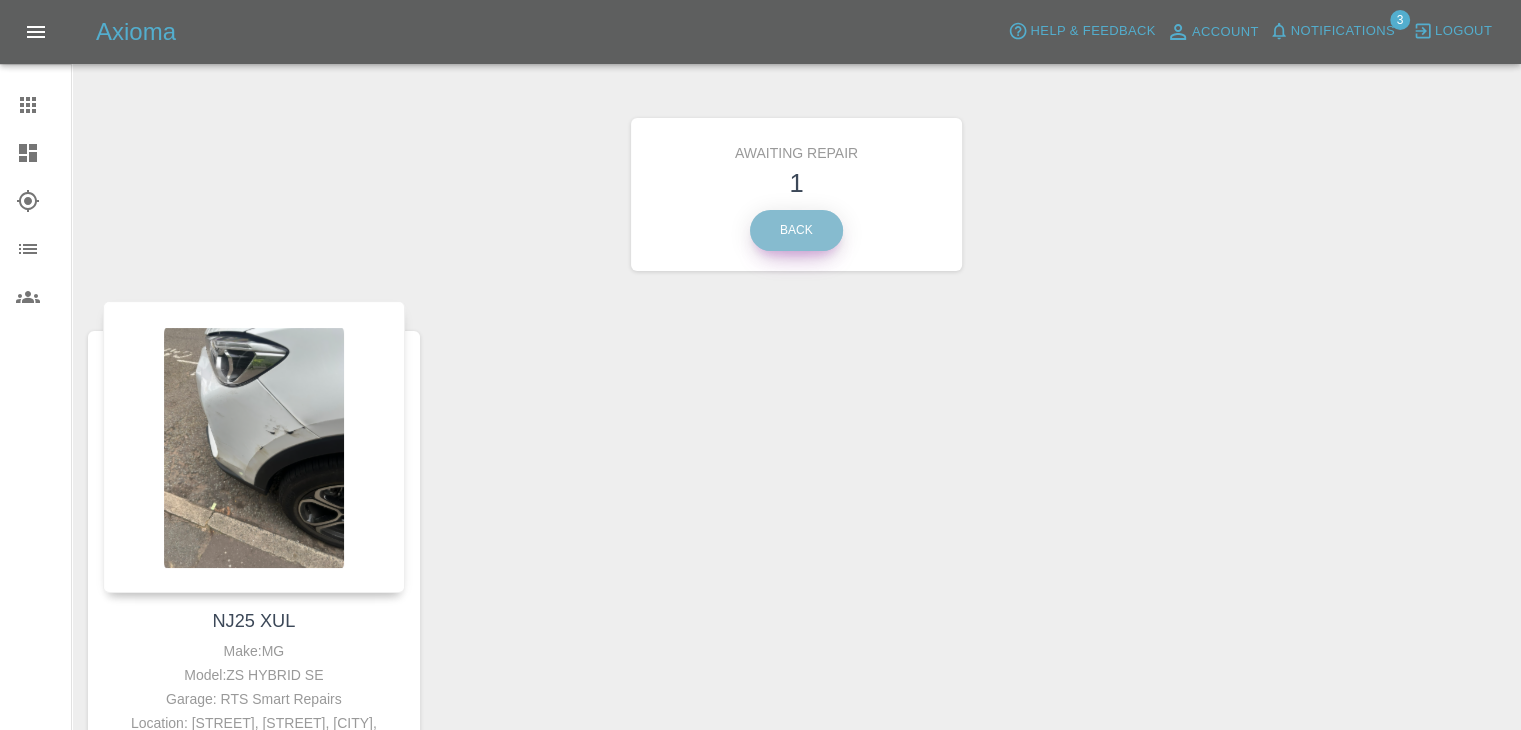 click on "Back" at bounding box center (796, 230) 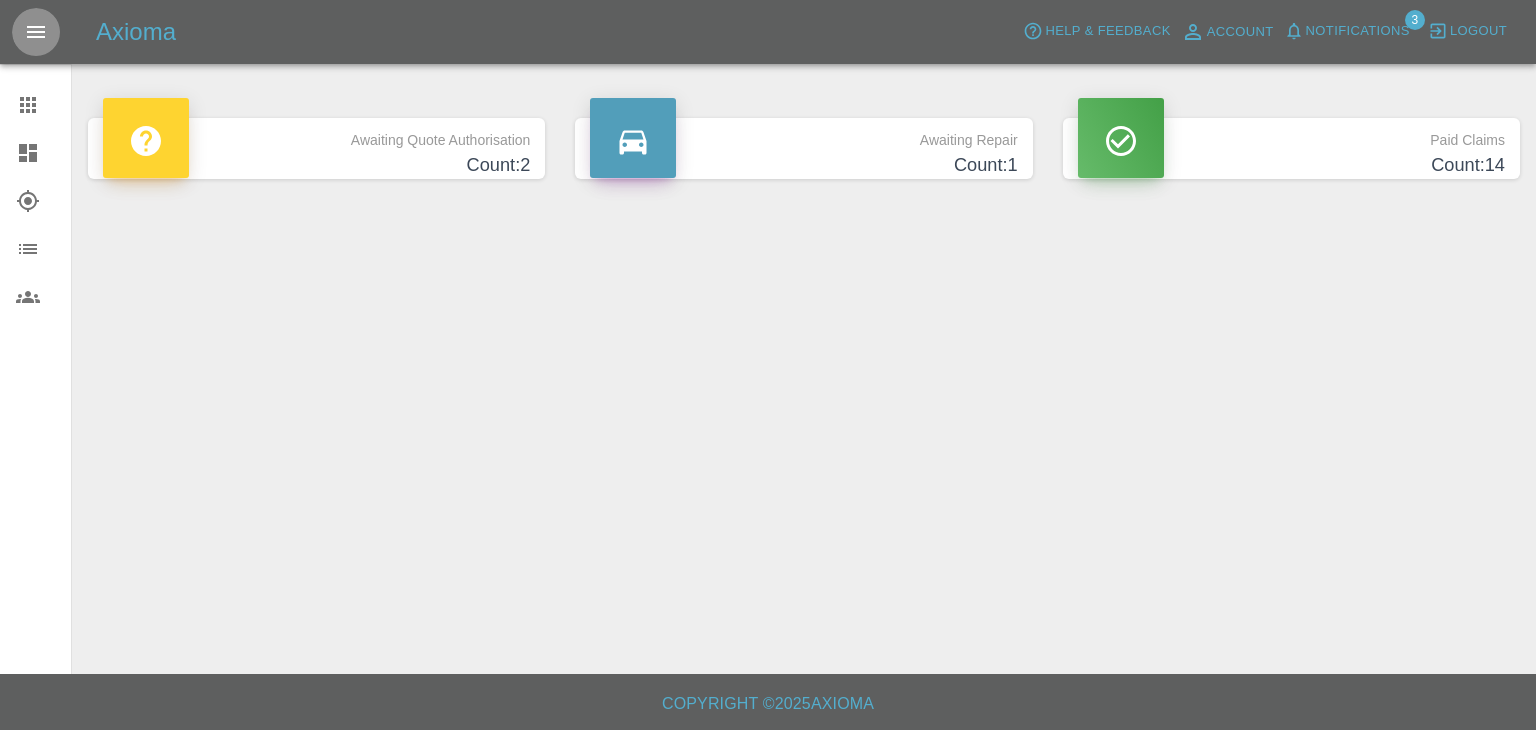 click at bounding box center (36, 32) 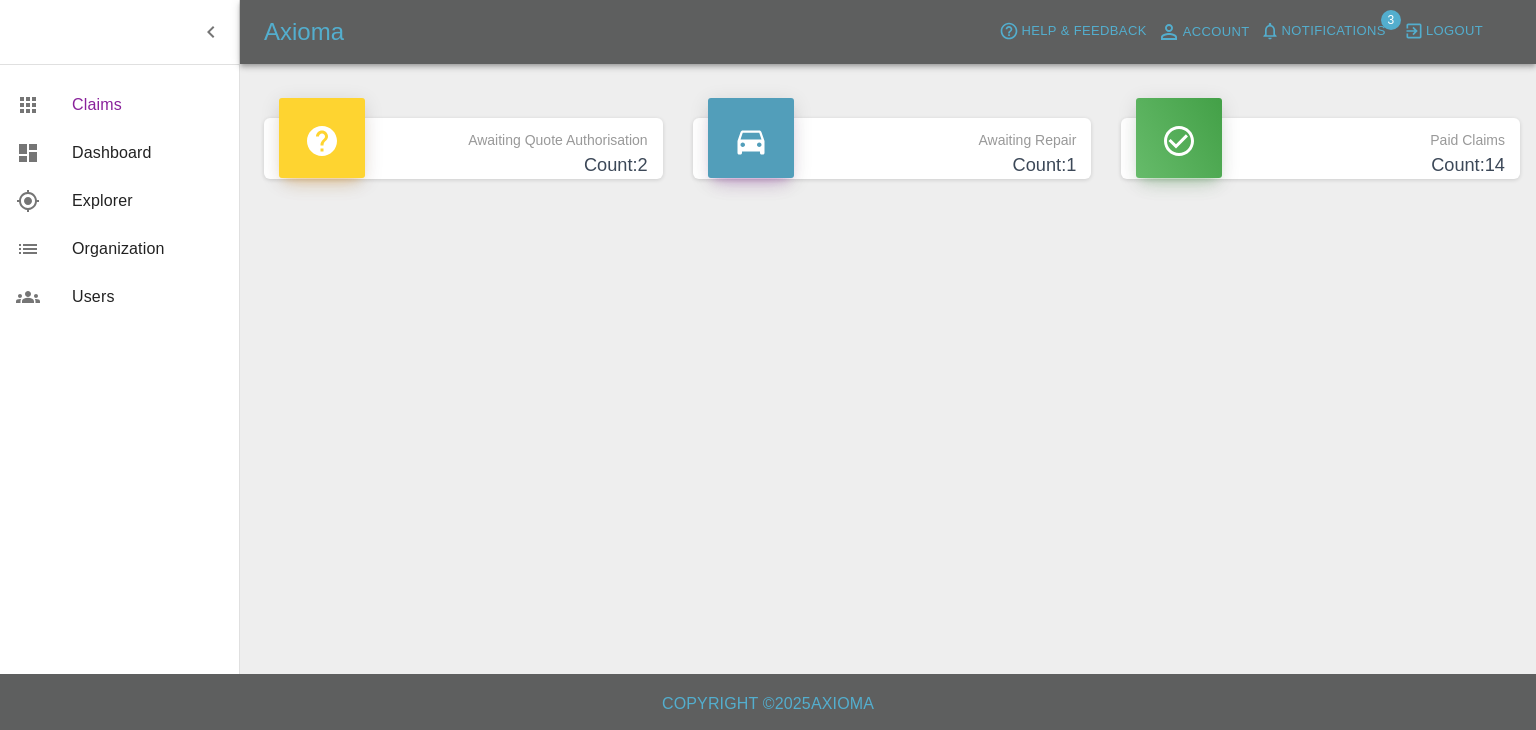click on "Claims" at bounding box center (147, 105) 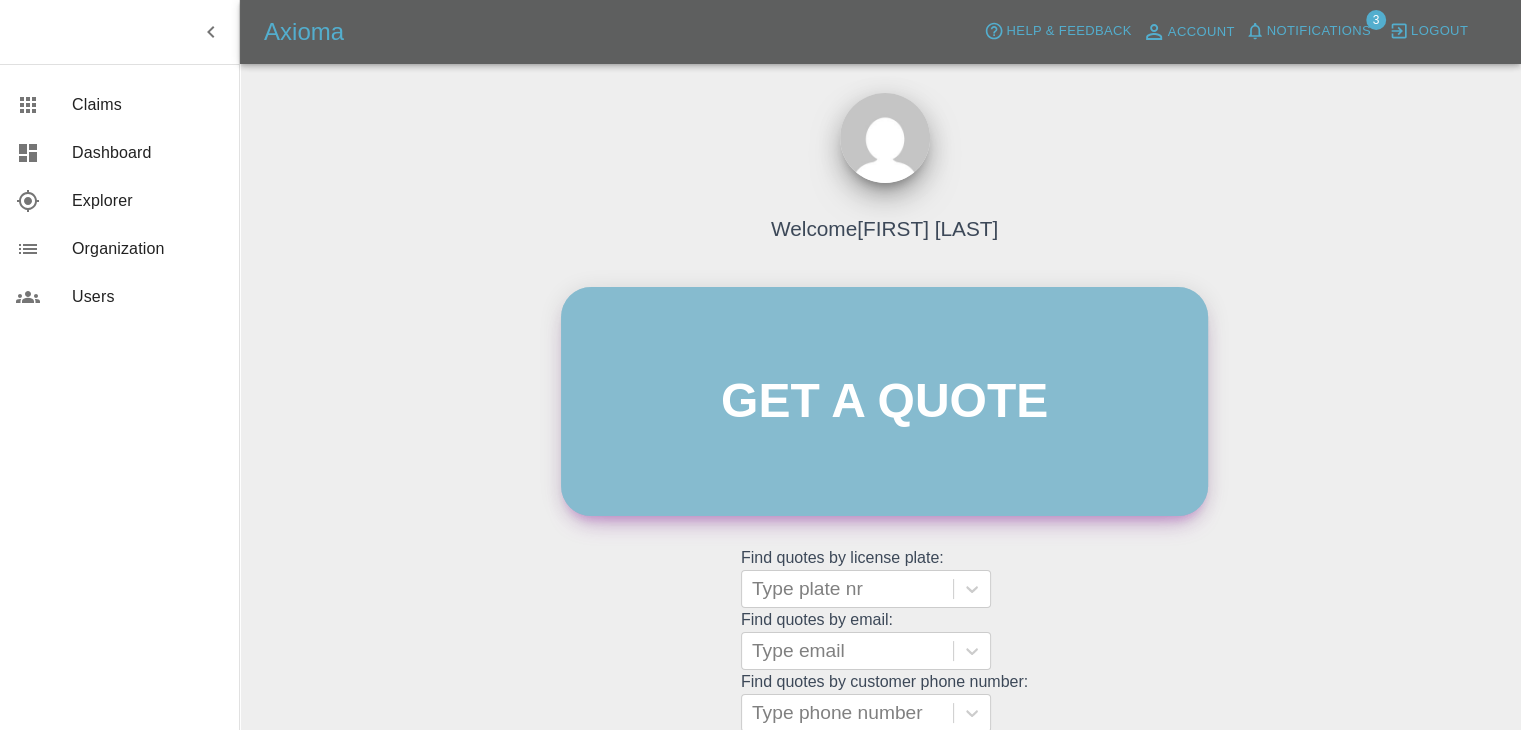click on "Get a quote" at bounding box center (884, 401) 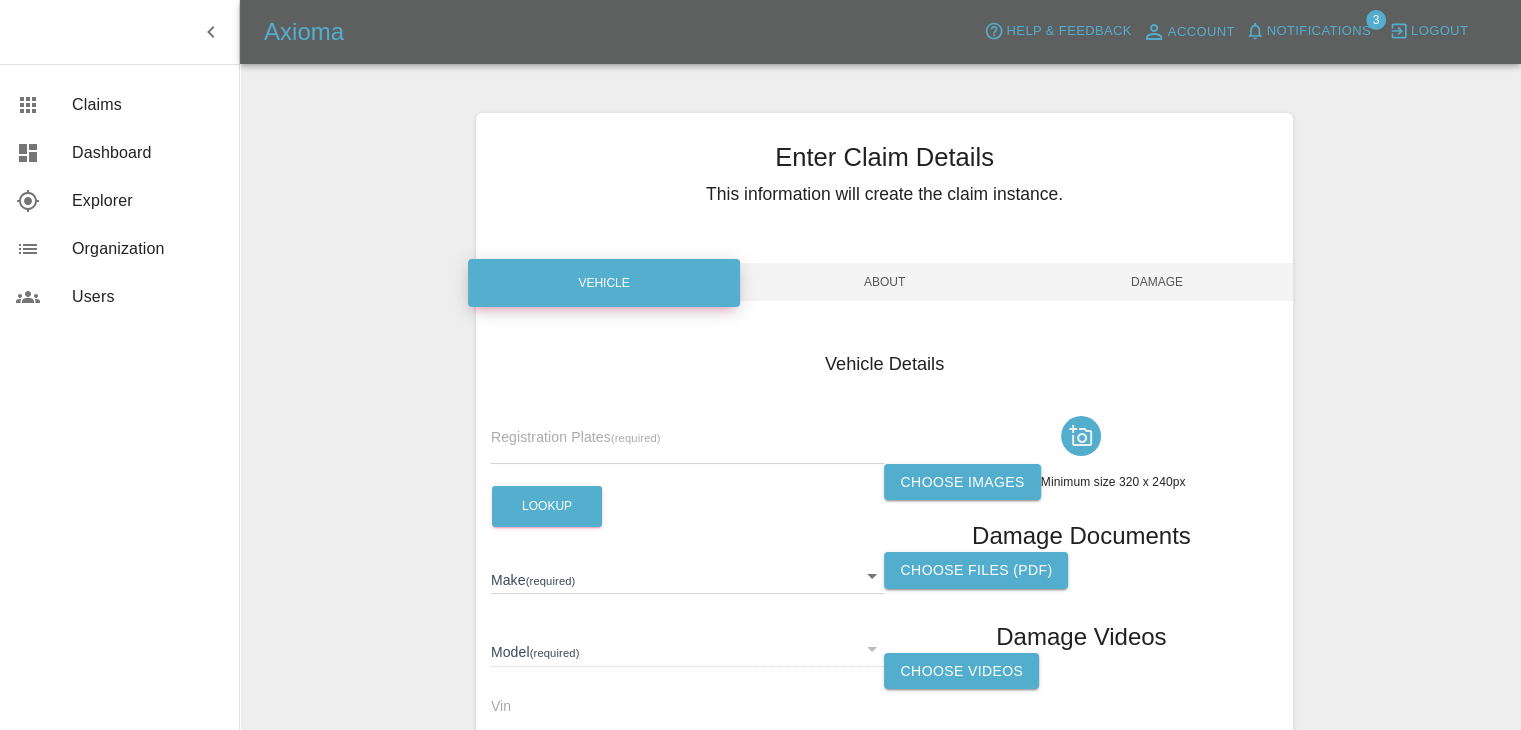 click at bounding box center (688, 449) 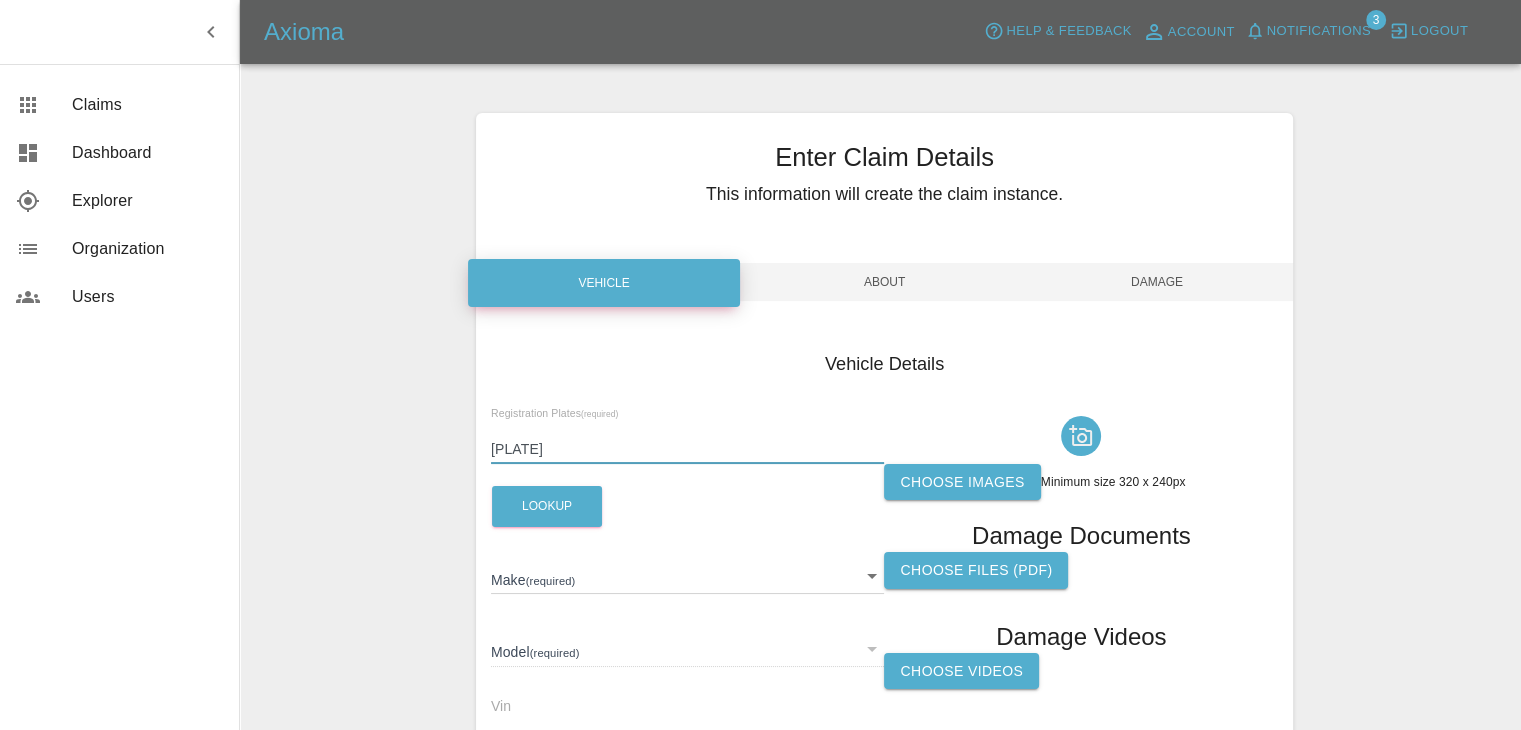 type on "[PLATE]" 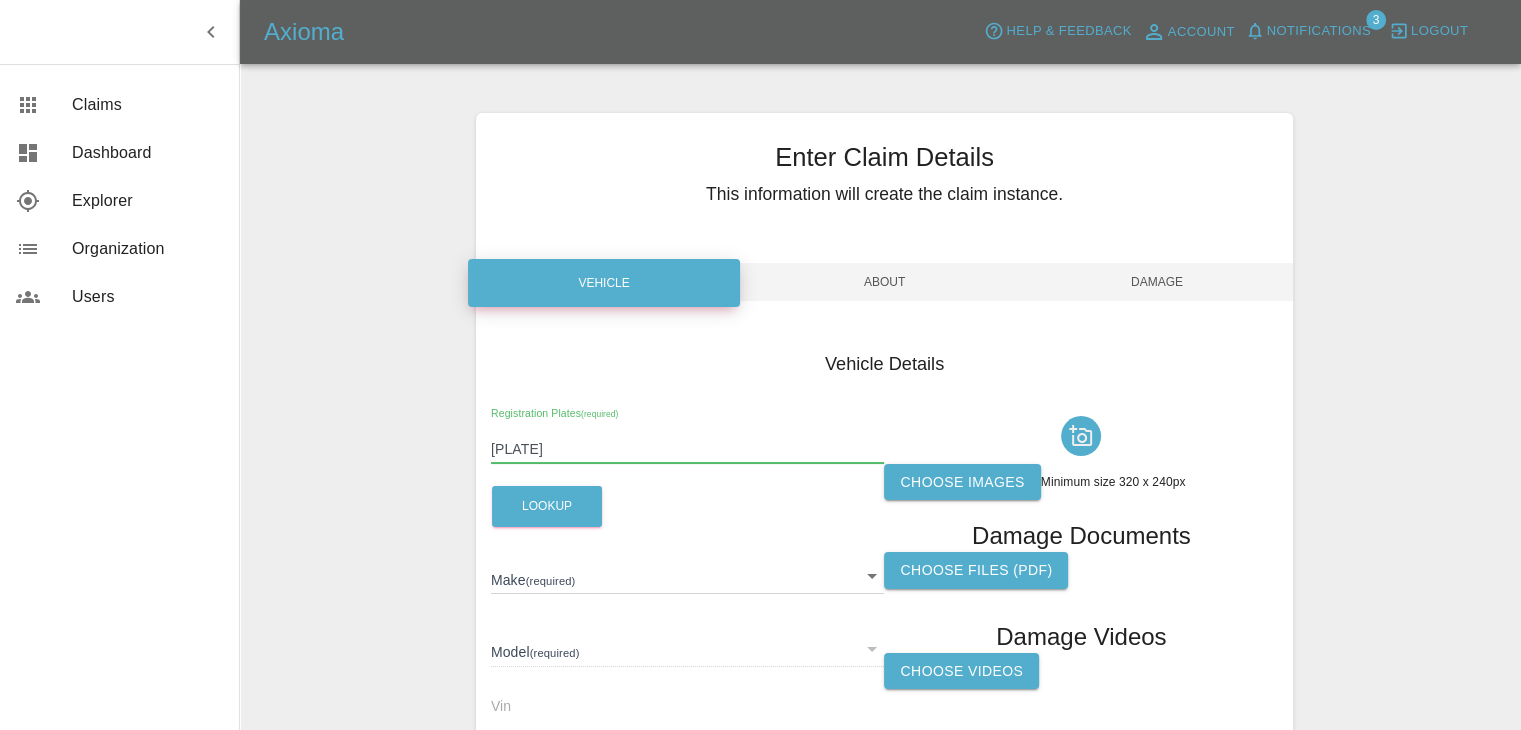 click on "Choose images Minimum size 320 x 240px Damage Documents Choose files (pdf) Damage Videos Choose Videos" at bounding box center (1081, 652) 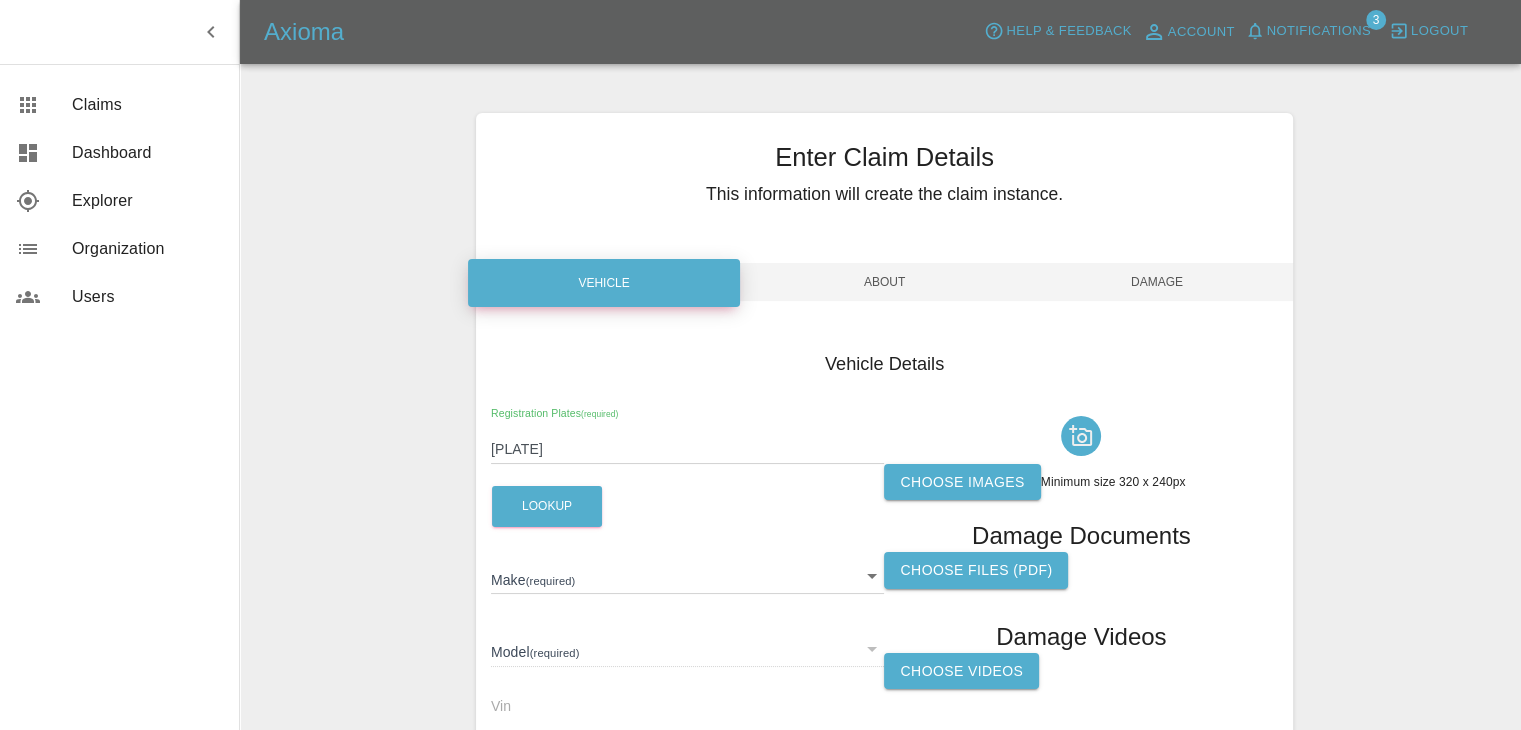 click on "Choose images" at bounding box center (962, 482) 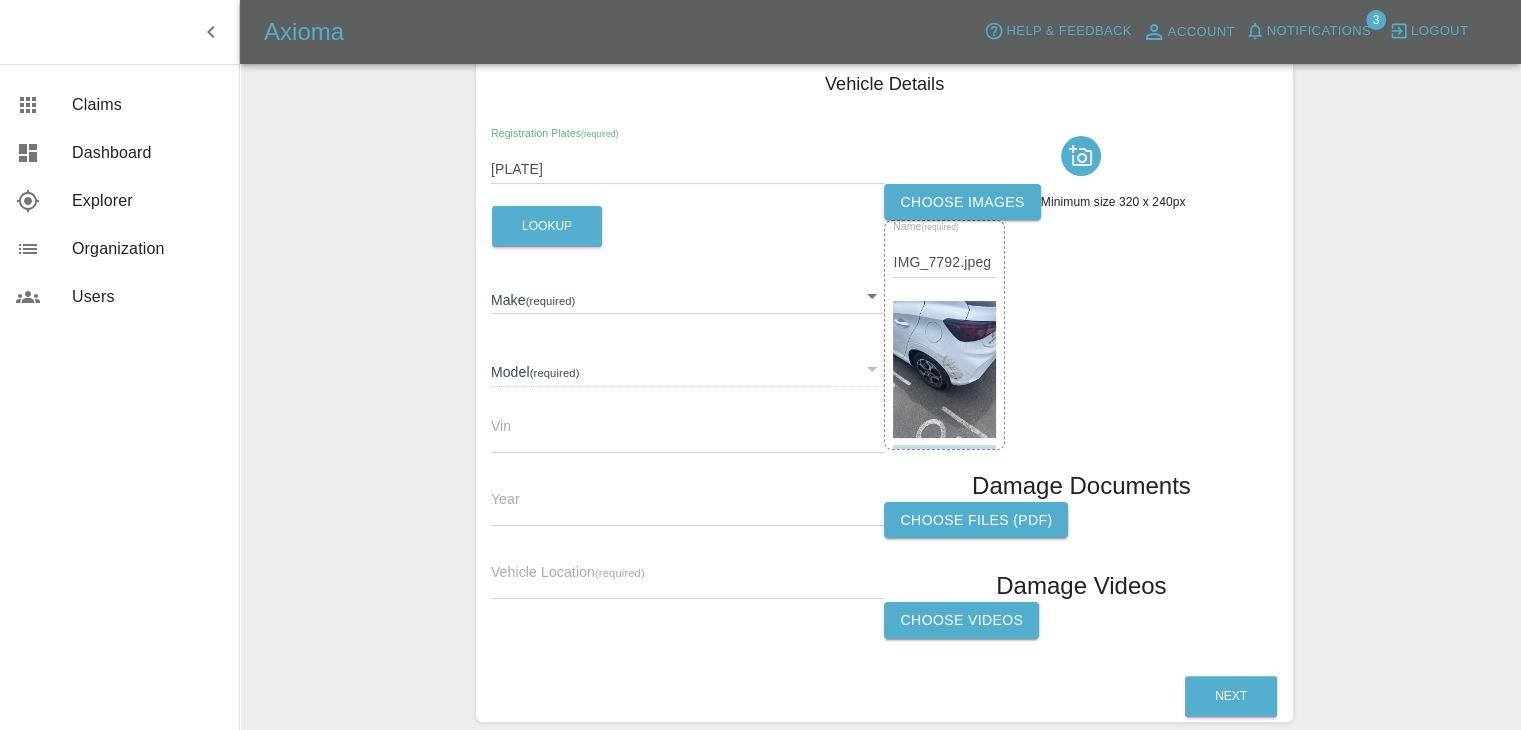 scroll, scrollTop: 376, scrollLeft: 0, axis: vertical 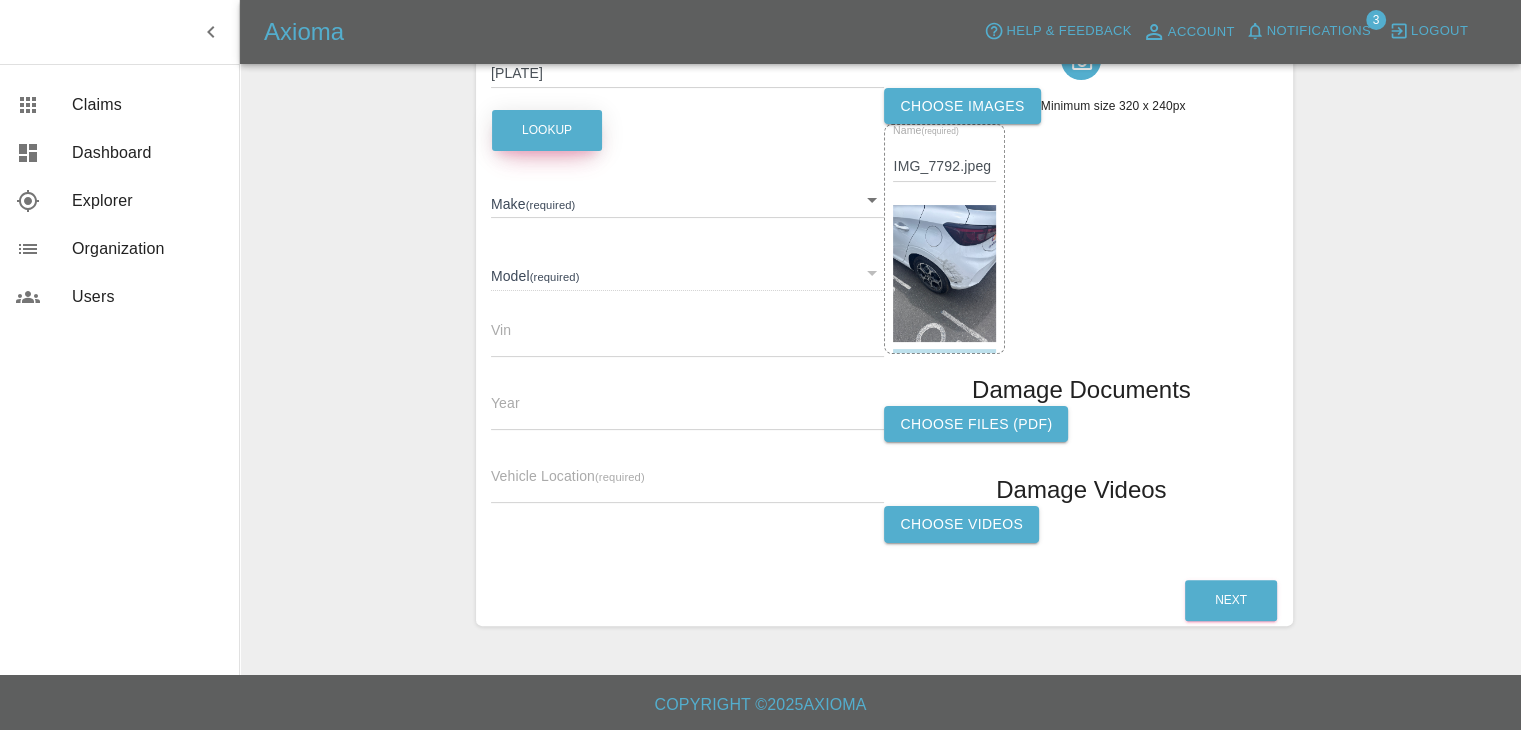 click on "Lookup" at bounding box center [547, 130] 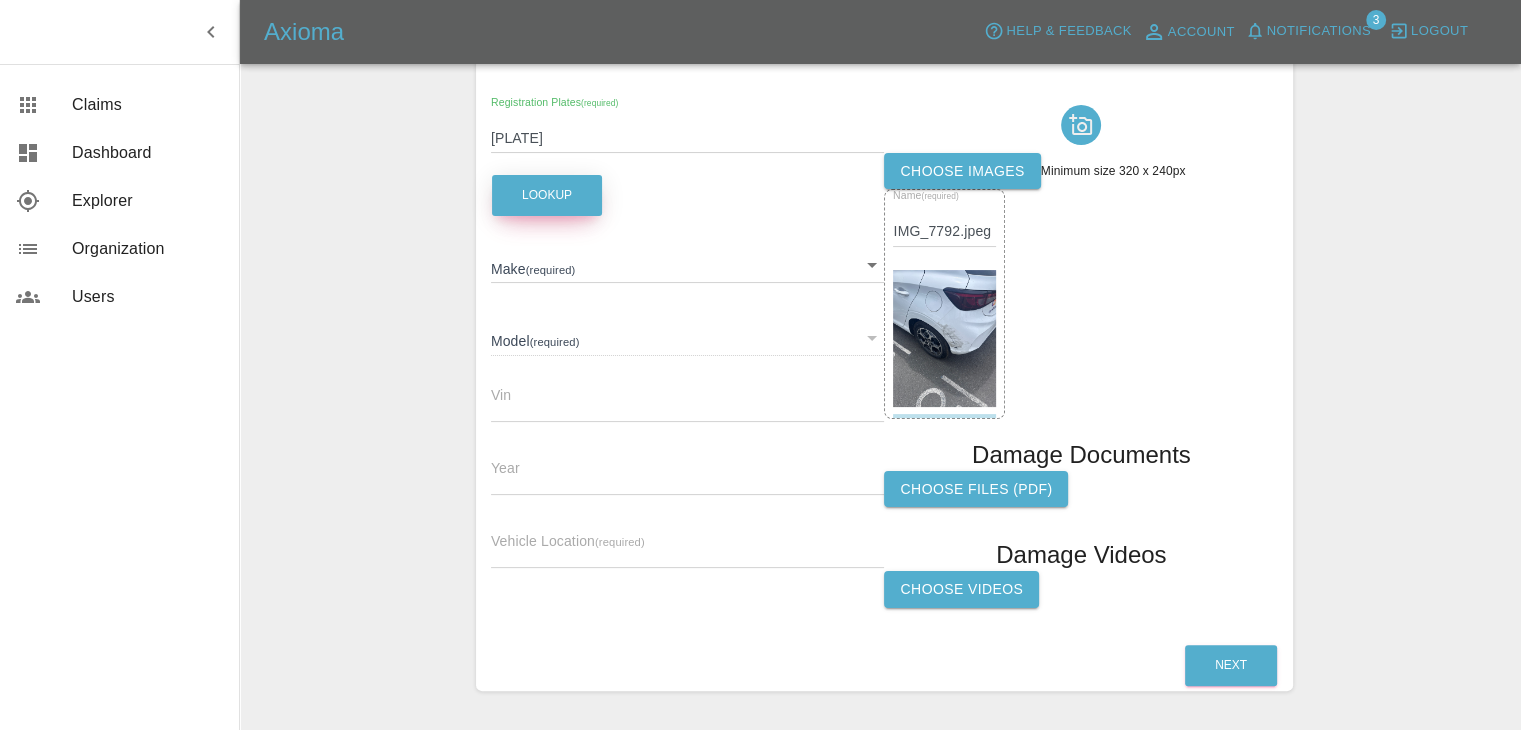scroll, scrollTop: 276, scrollLeft: 0, axis: vertical 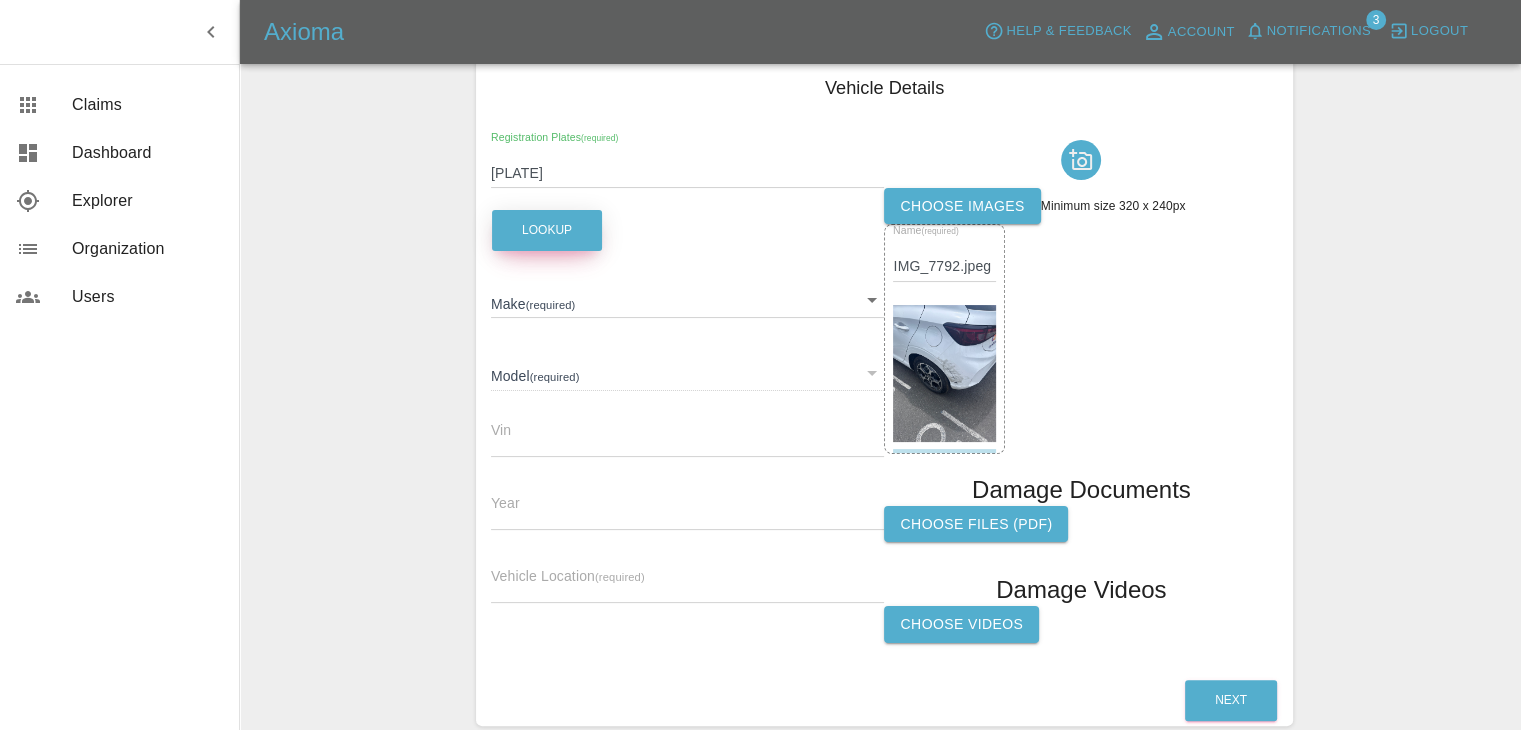 type on "MG" 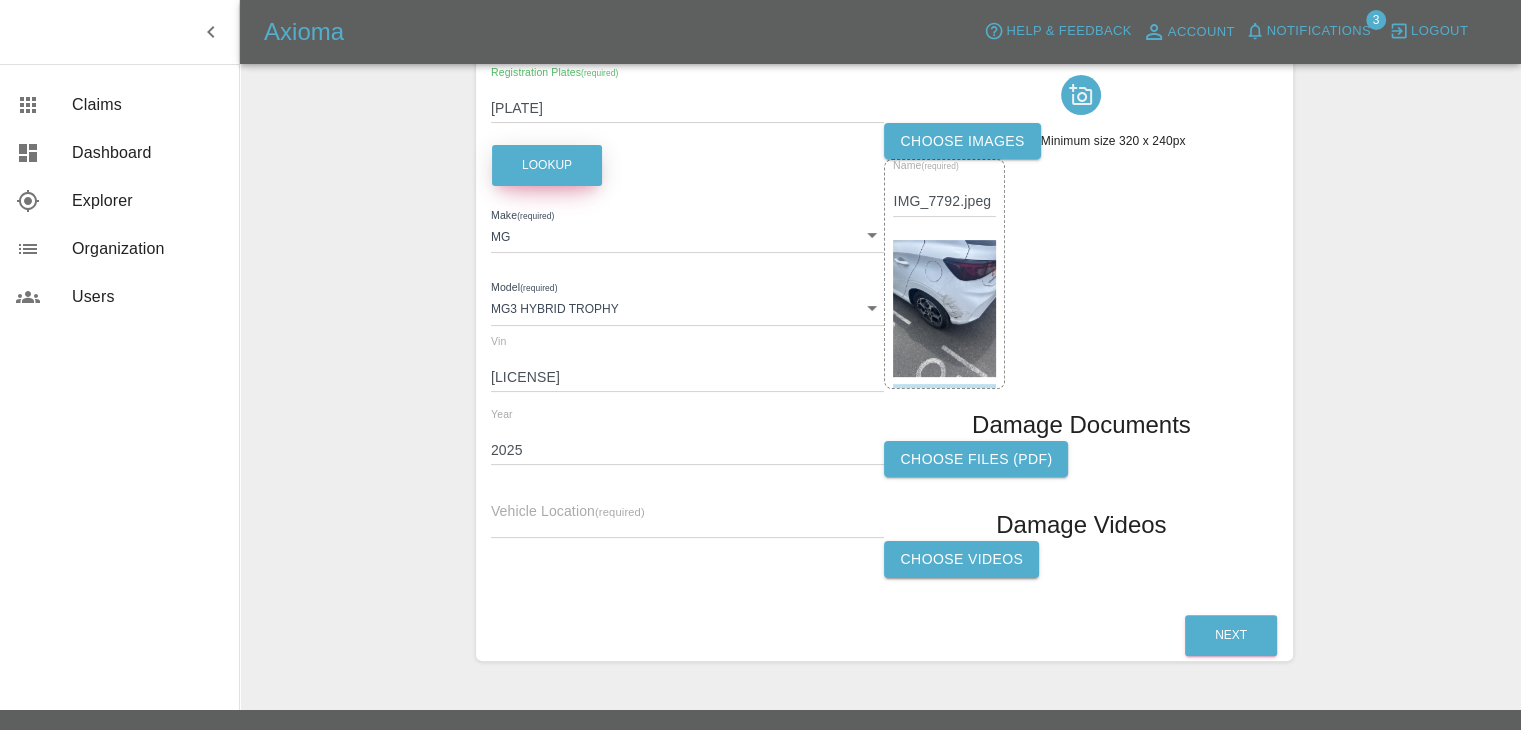 scroll, scrollTop: 376, scrollLeft: 0, axis: vertical 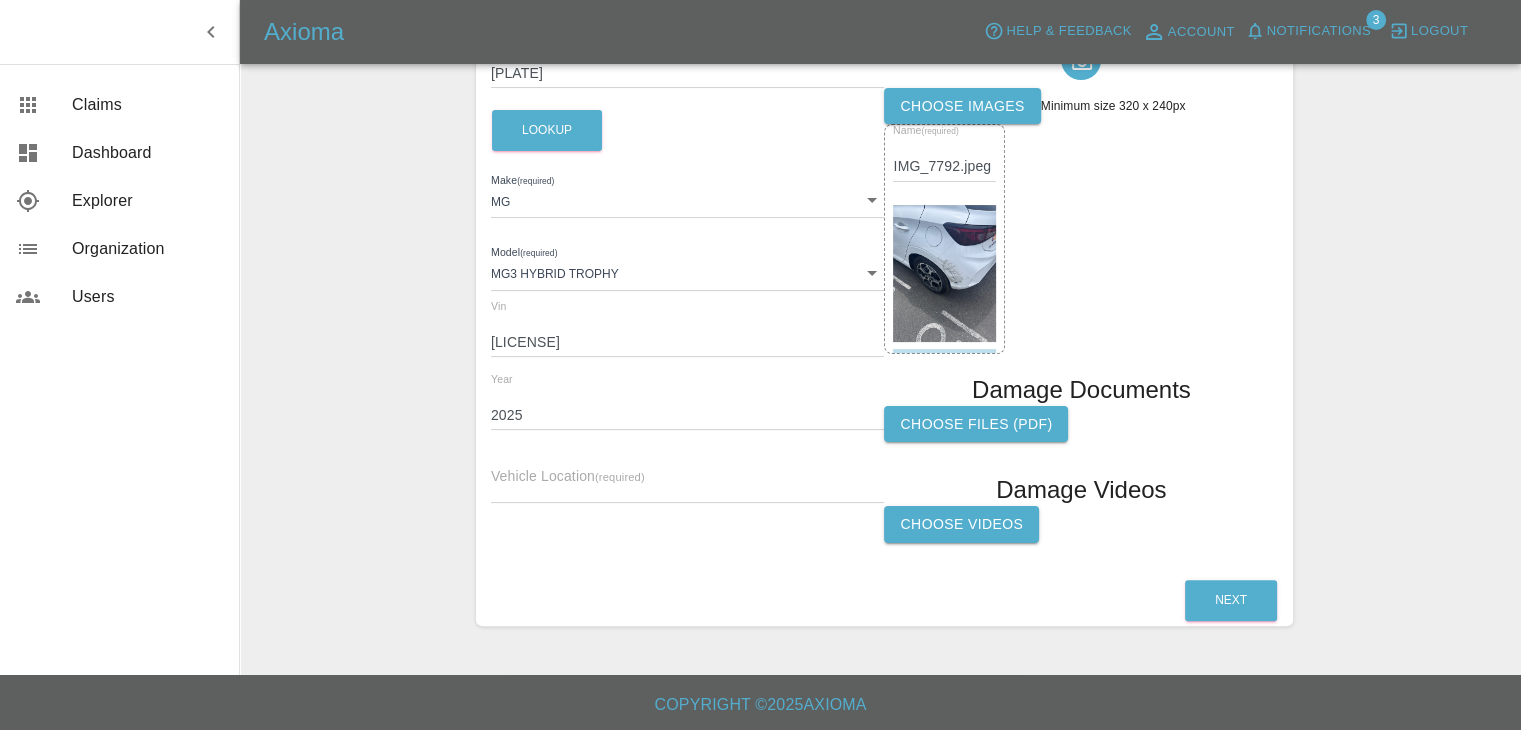 click at bounding box center [688, 488] 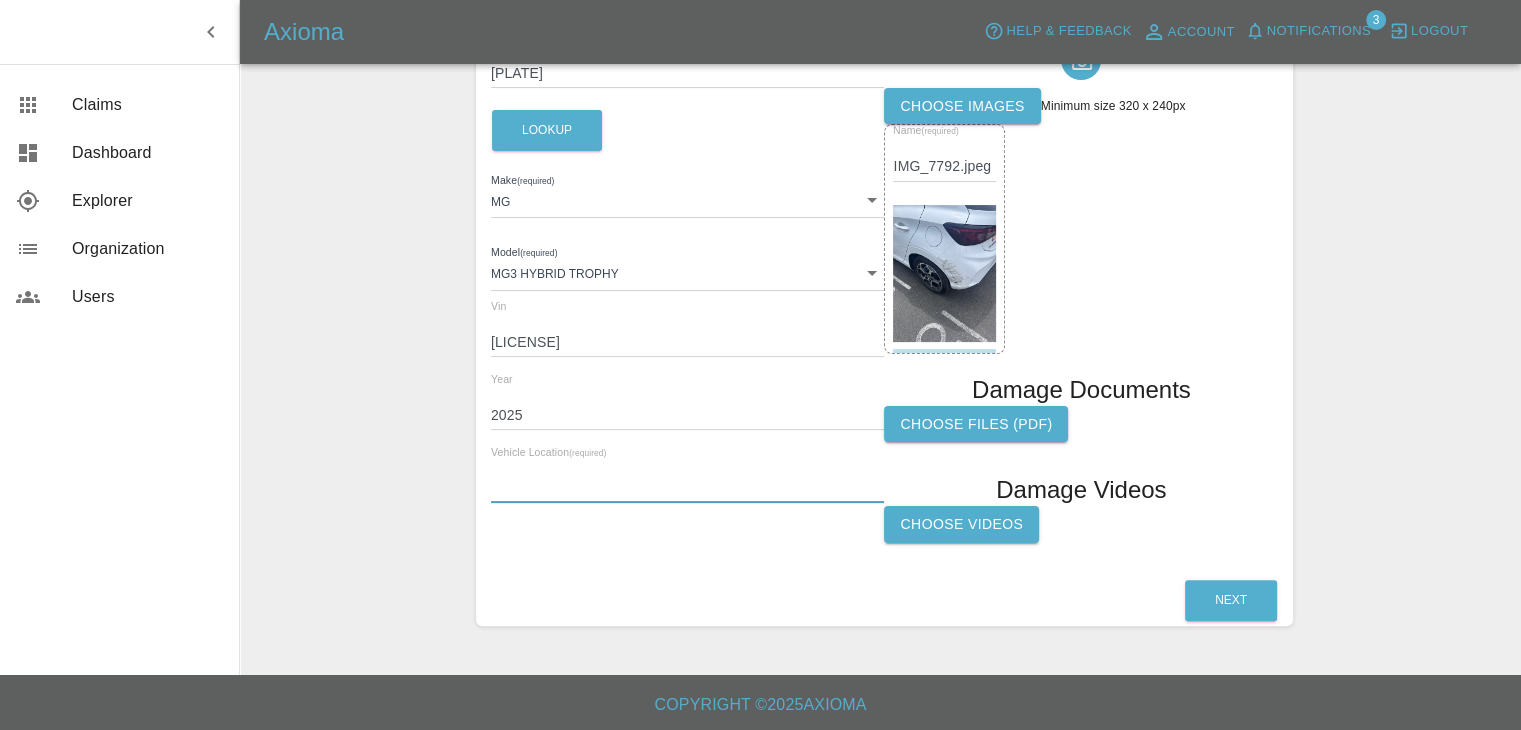 paste on "[STREET], [CITY], [STATE] [POSTCODE]" 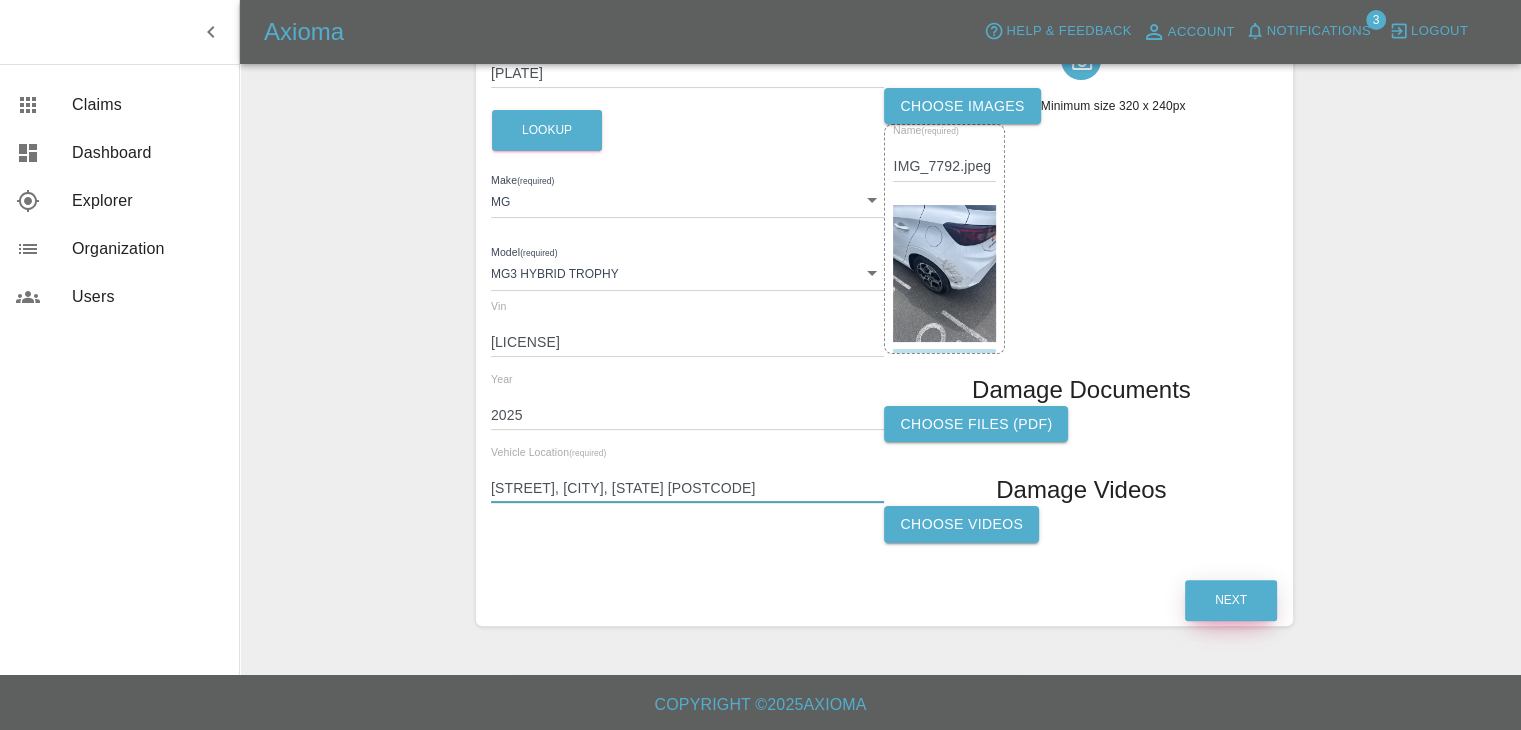 click on "Next" at bounding box center [1231, 600] 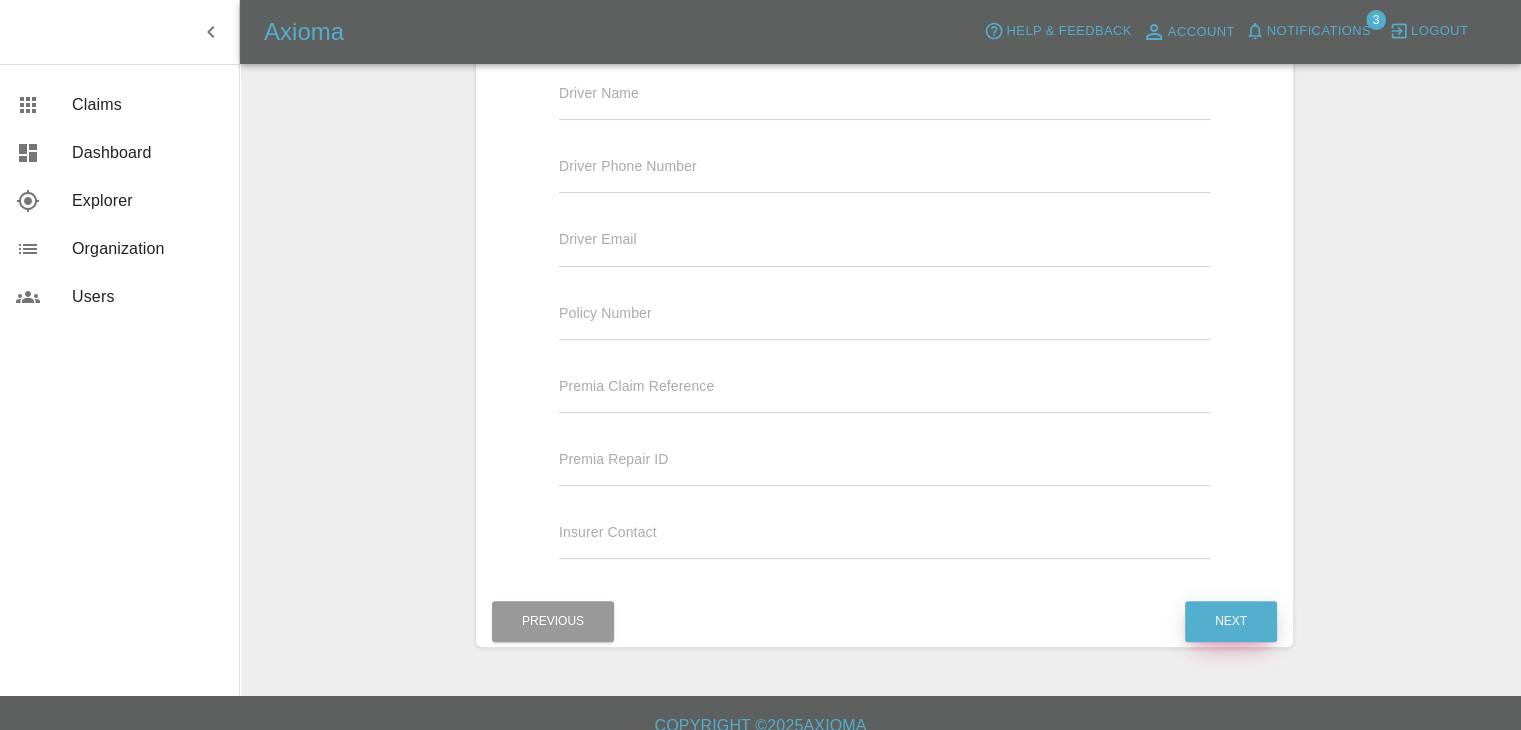 scroll, scrollTop: 438, scrollLeft: 0, axis: vertical 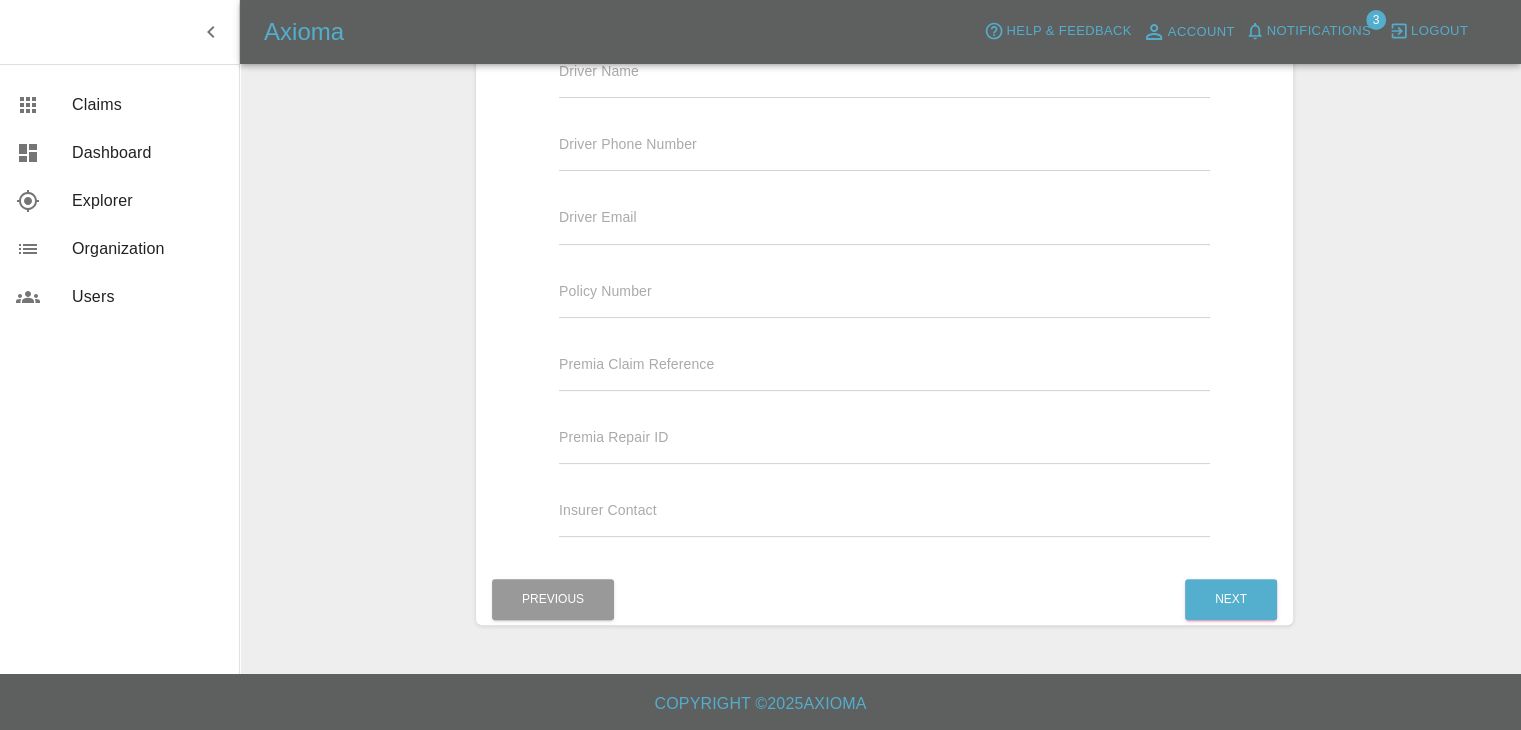 click at bounding box center [884, 83] 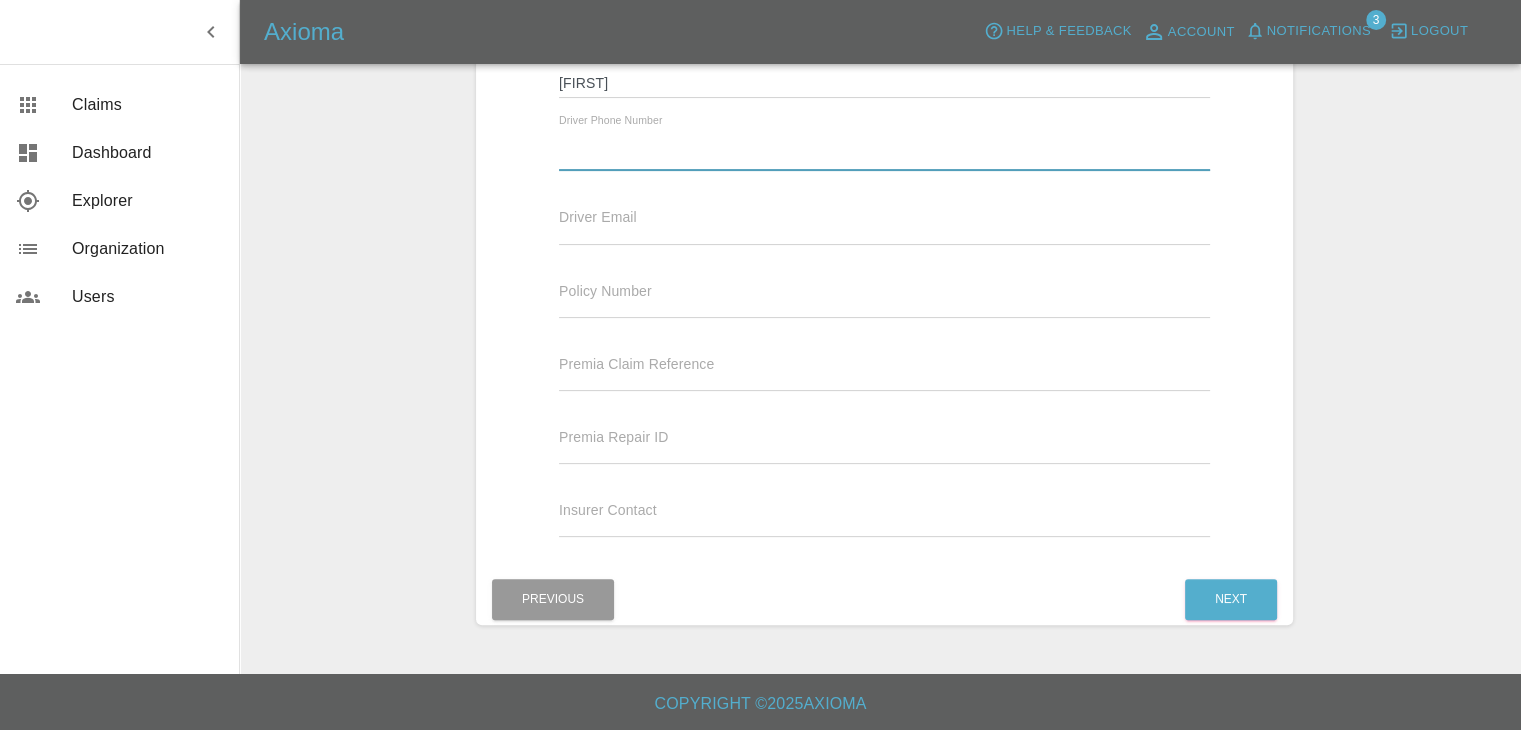 click on "[FIRST]" at bounding box center [884, 83] 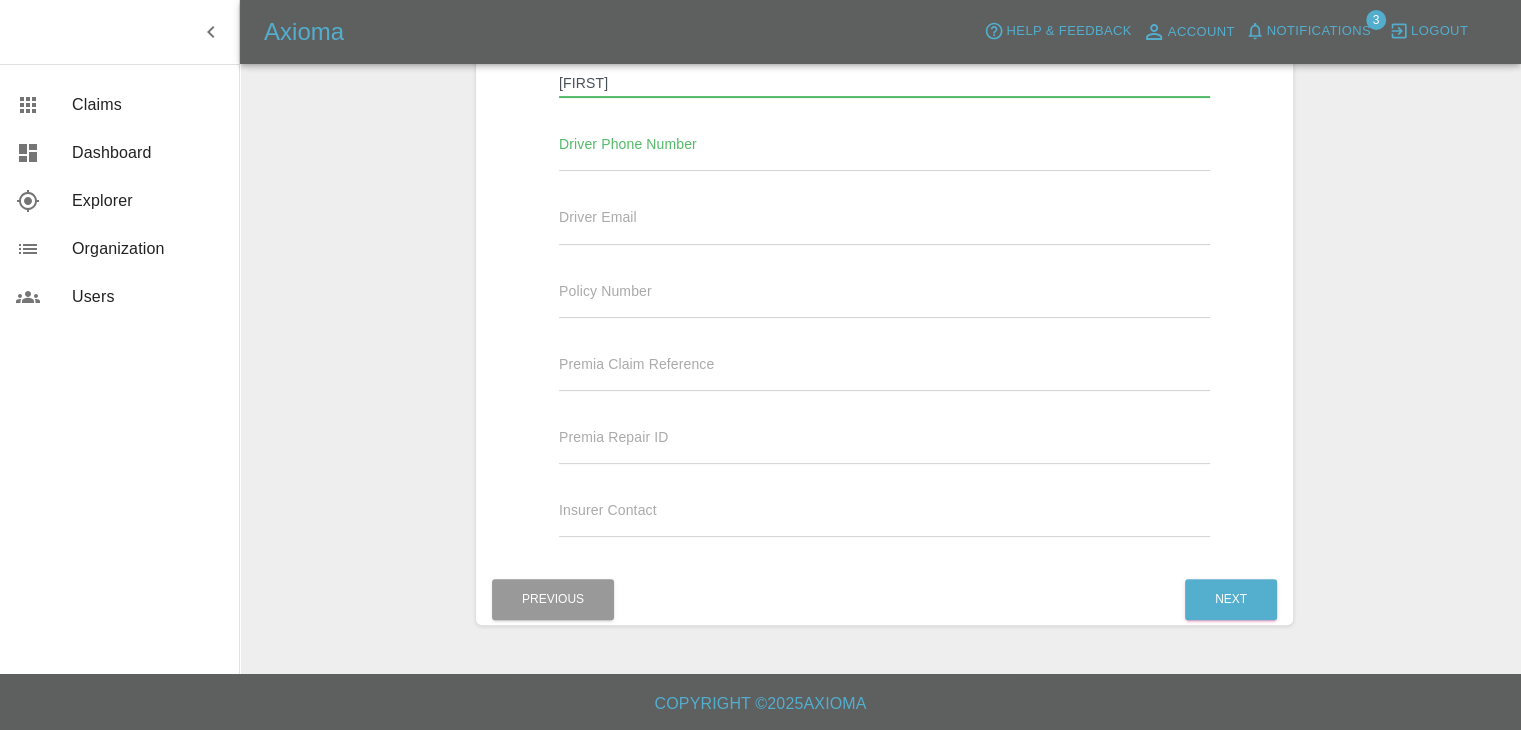 click on "[FIRST]" at bounding box center (884, 83) 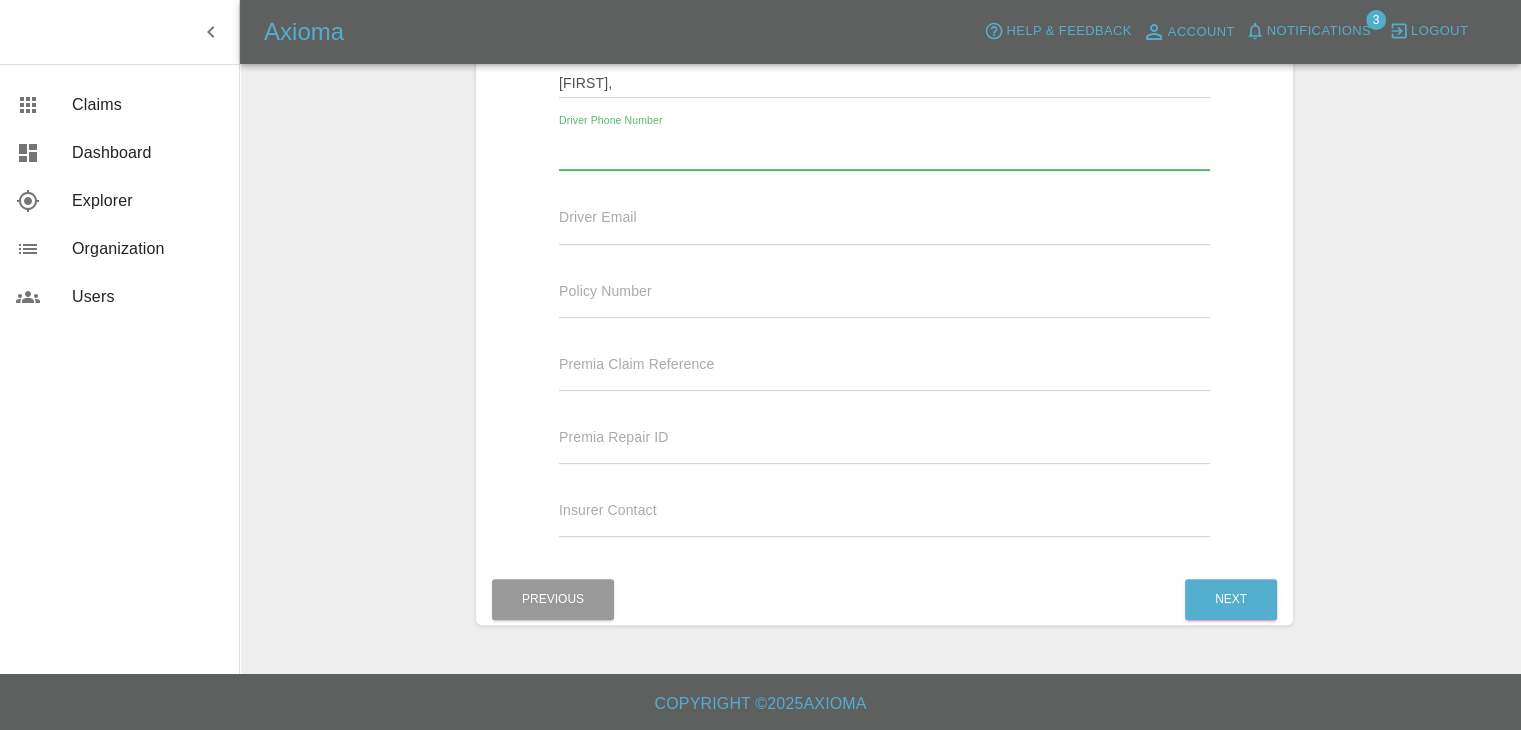 drag, startPoint x: 736, startPoint y: 89, endPoint x: 598, endPoint y: -10, distance: 169.83817 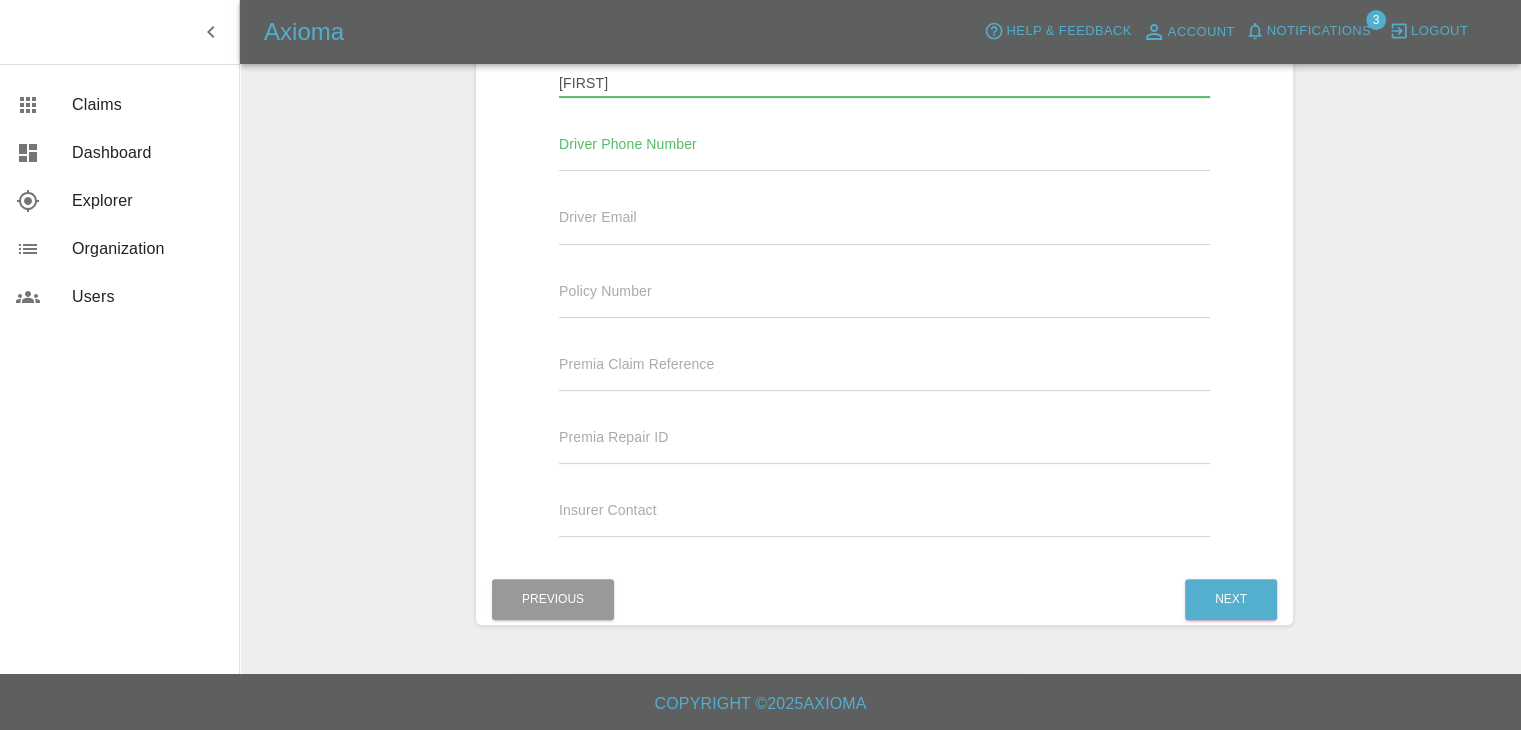 type on "[FIRST]" 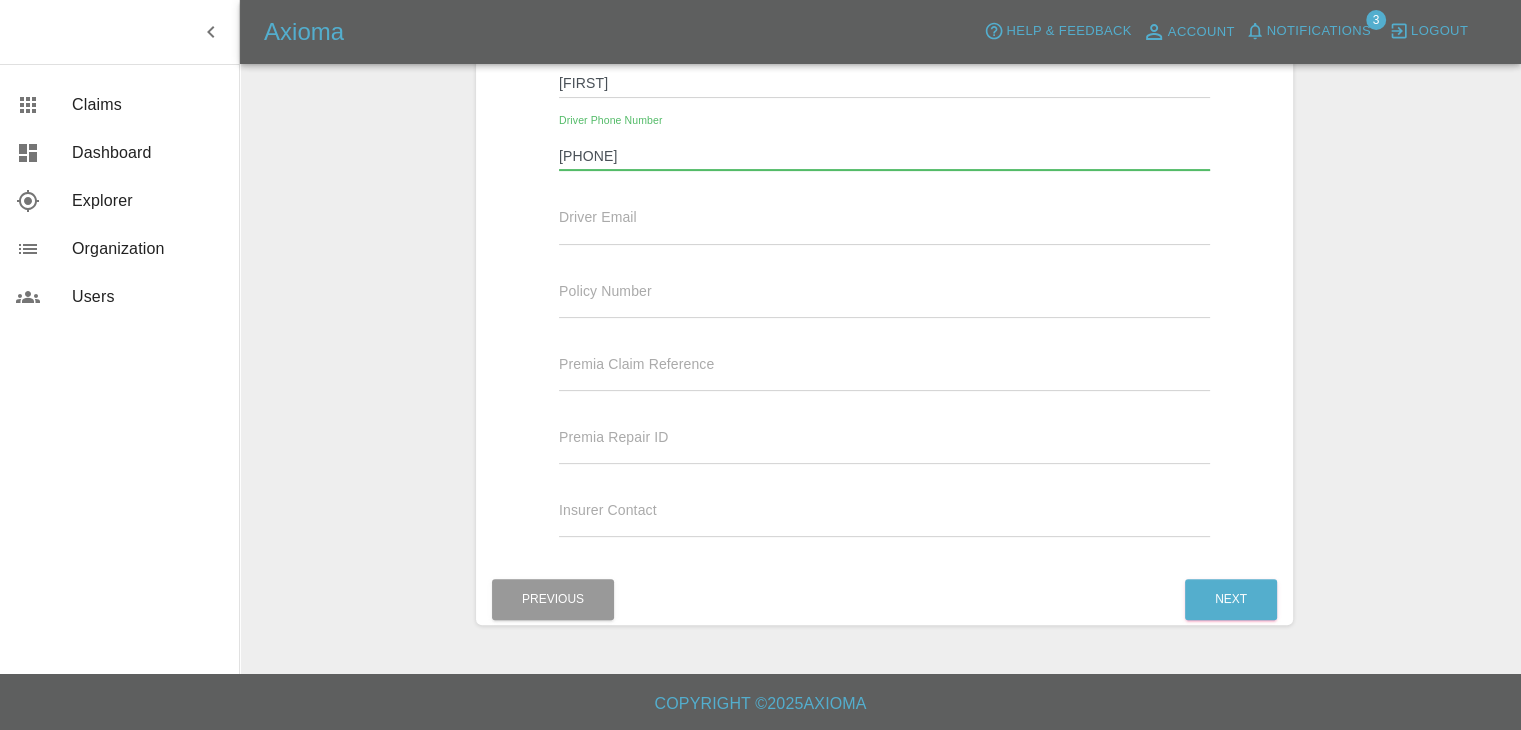 type on "[PHONE]" 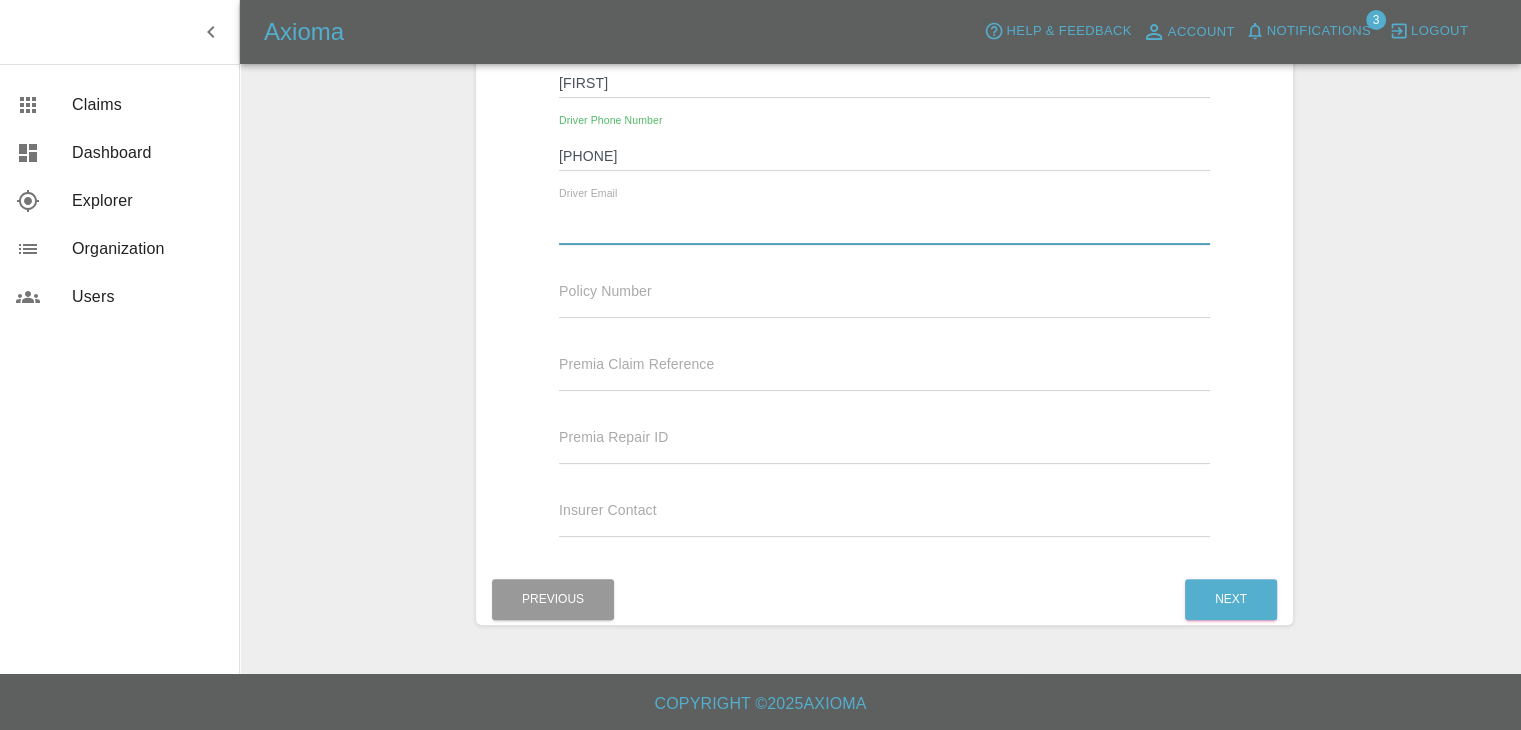 type on "[EMAIL]" 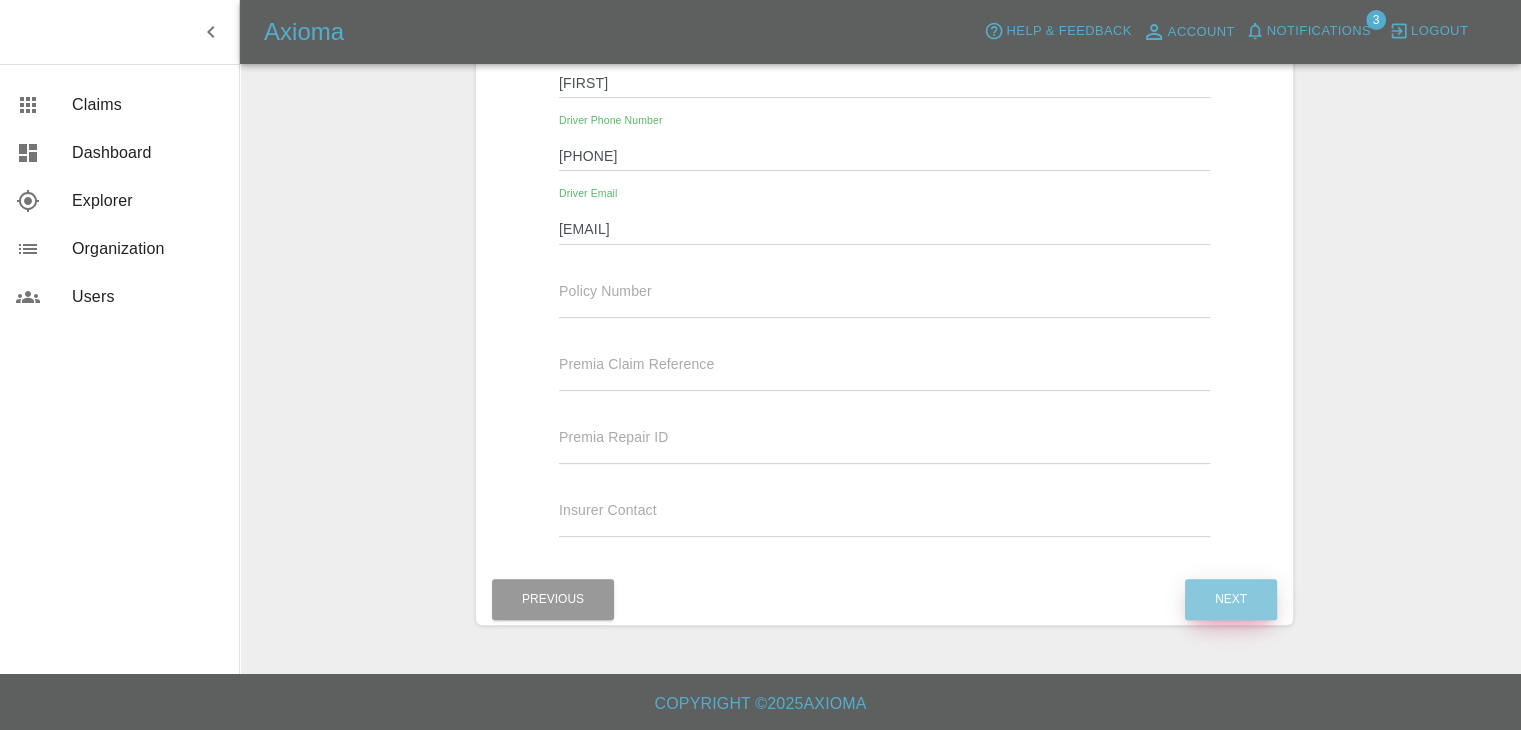 click on "Next" at bounding box center [1231, 599] 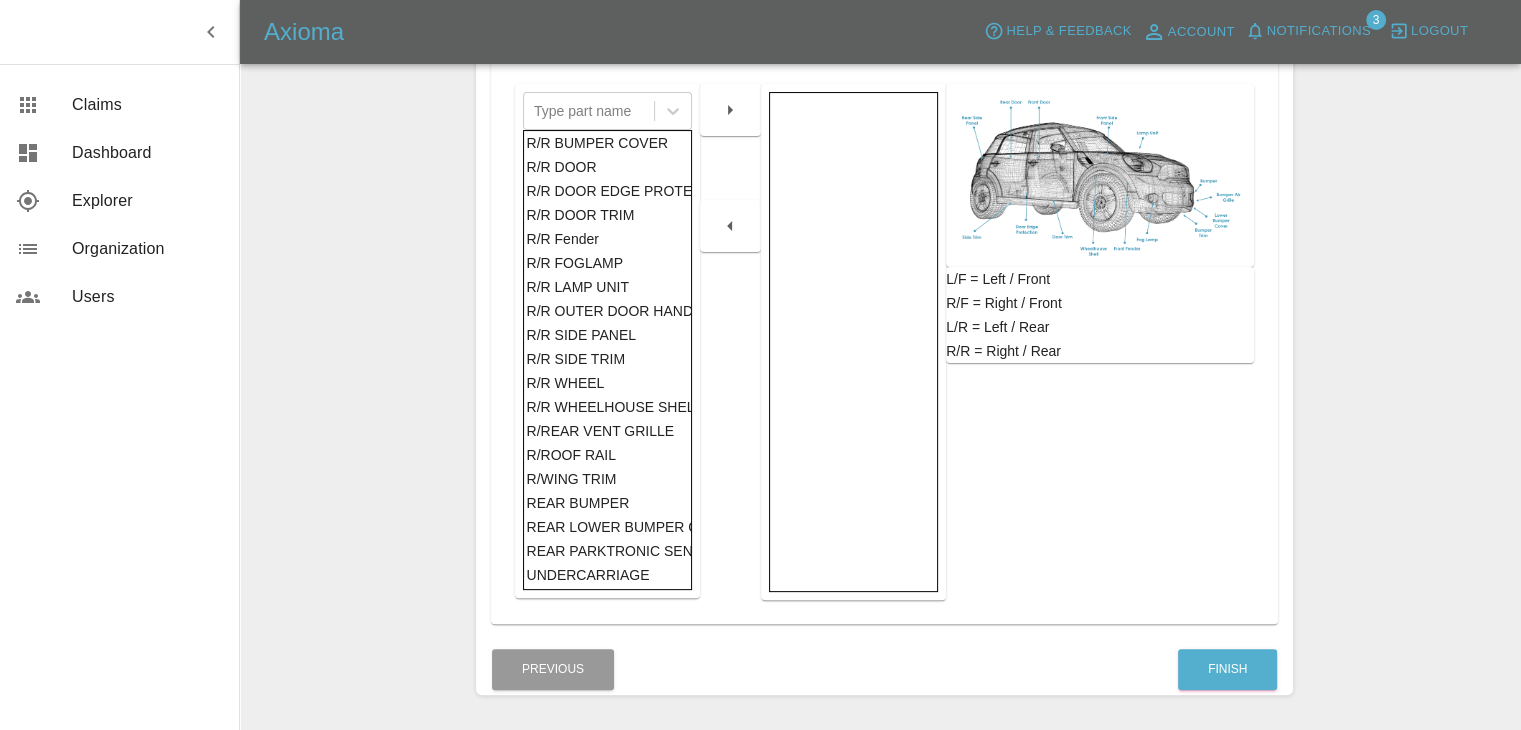 scroll, scrollTop: 1170, scrollLeft: 0, axis: vertical 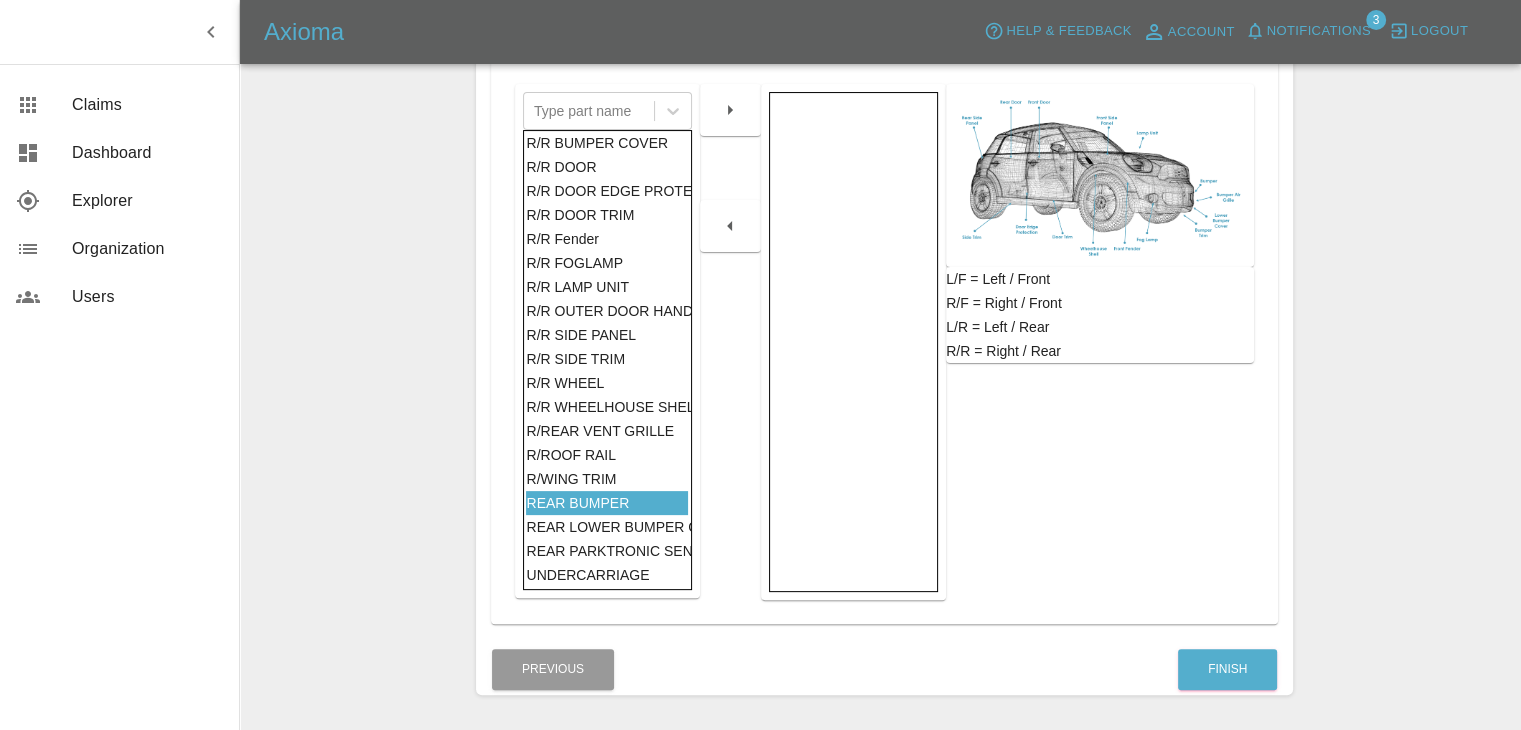click at bounding box center [853, 342] 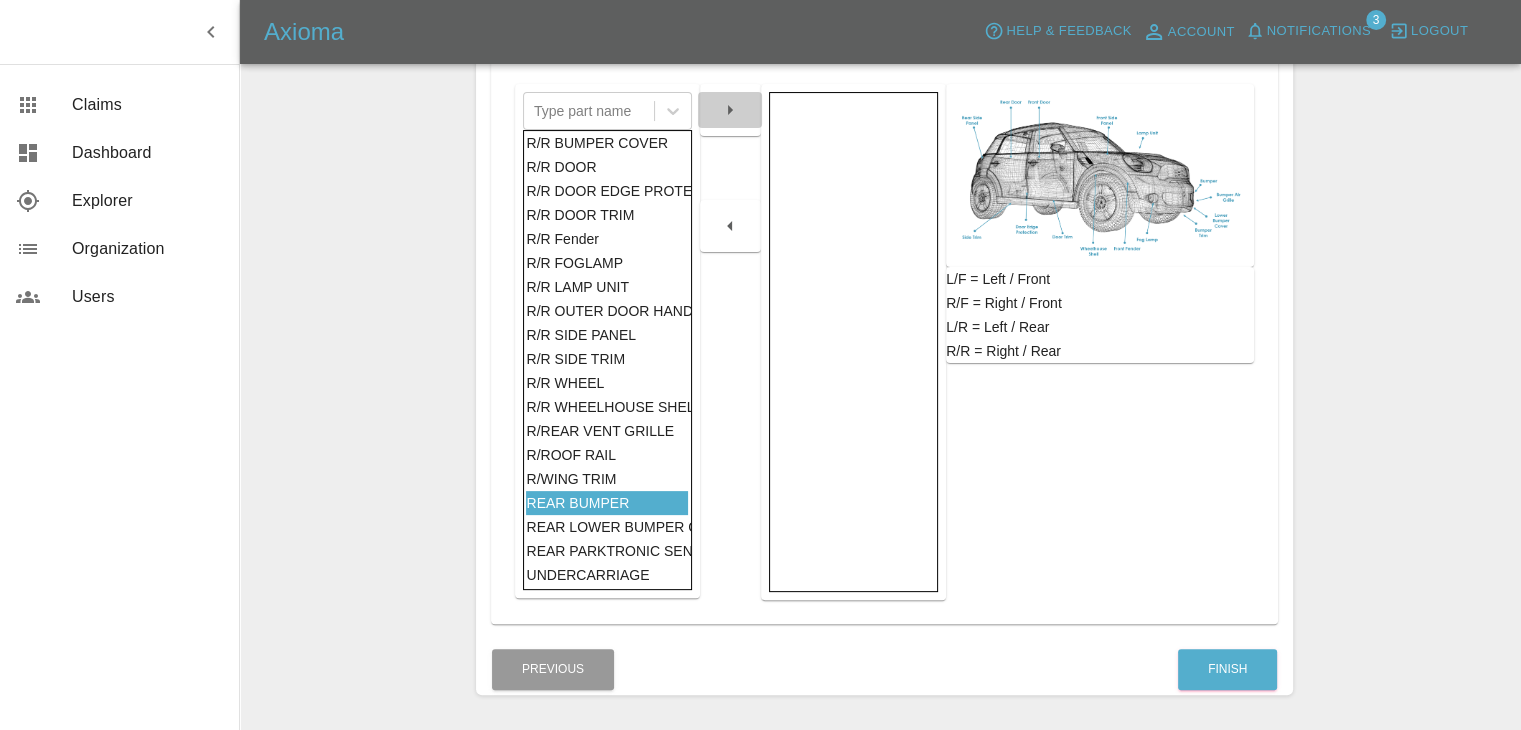 click 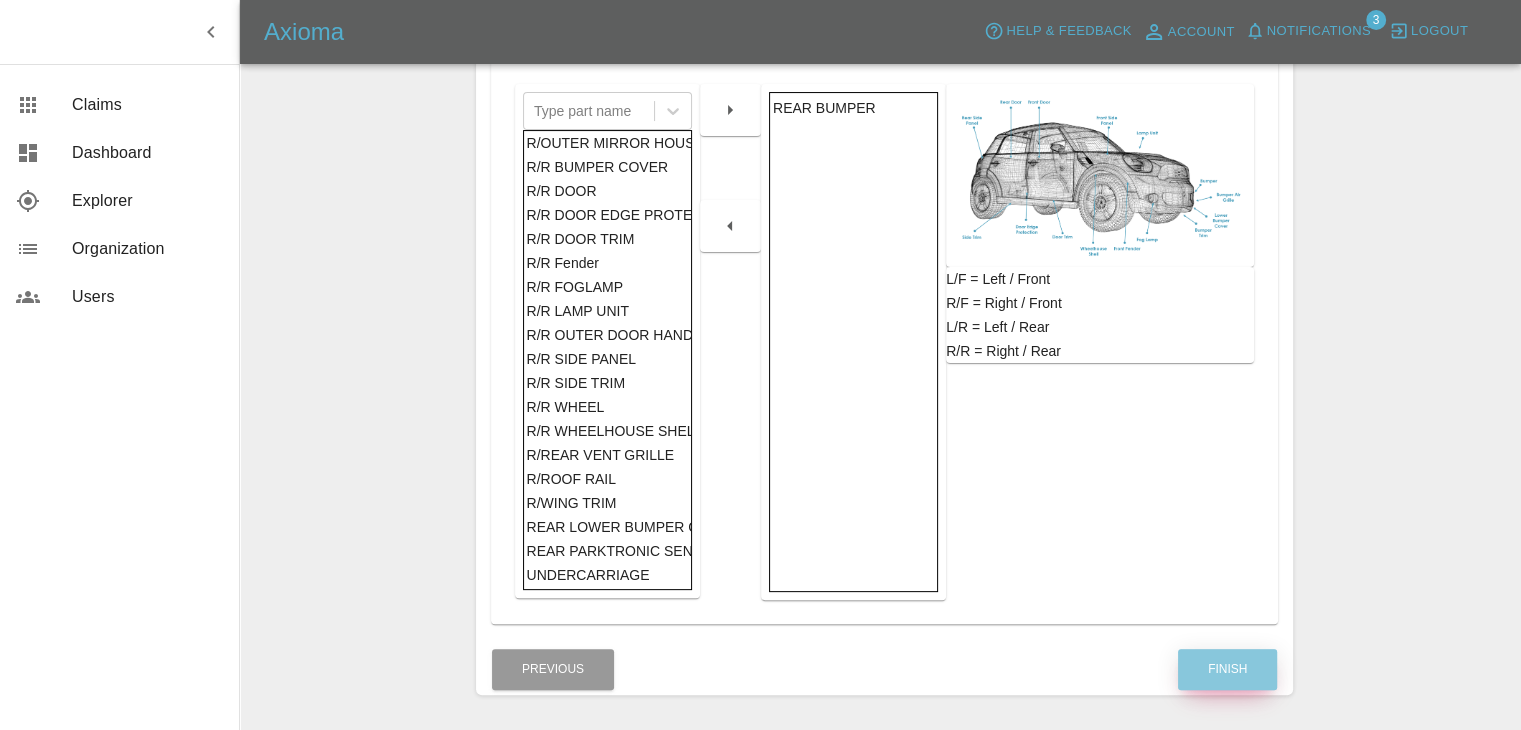 click on "Finish" at bounding box center [1227, 669] 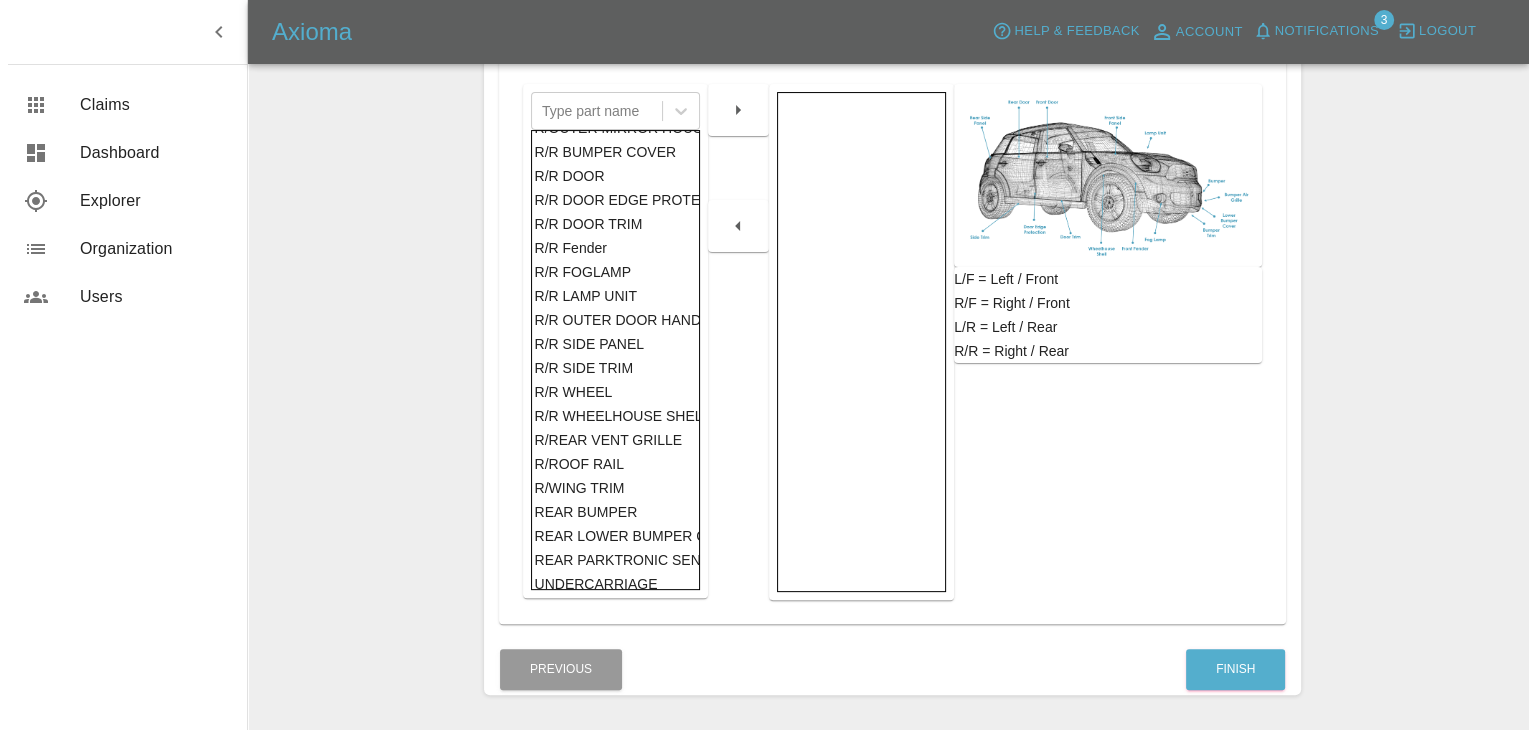 scroll, scrollTop: 0, scrollLeft: 0, axis: both 